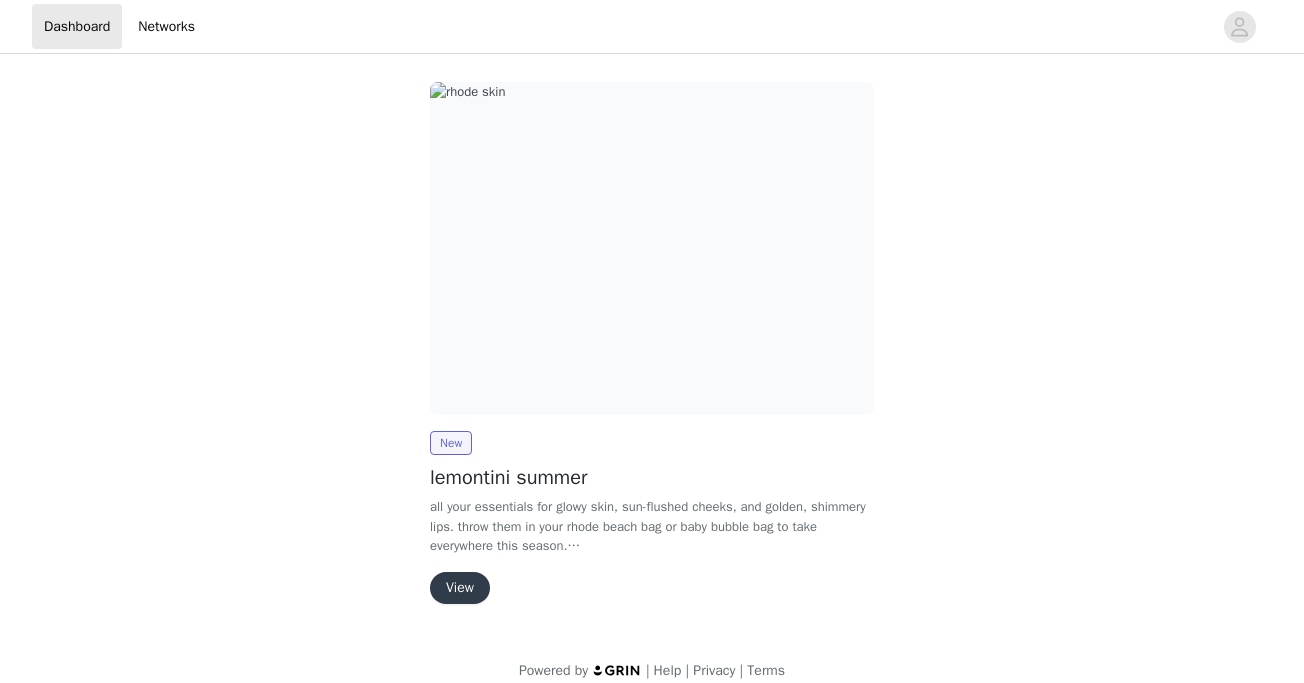 scroll, scrollTop: 0, scrollLeft: 0, axis: both 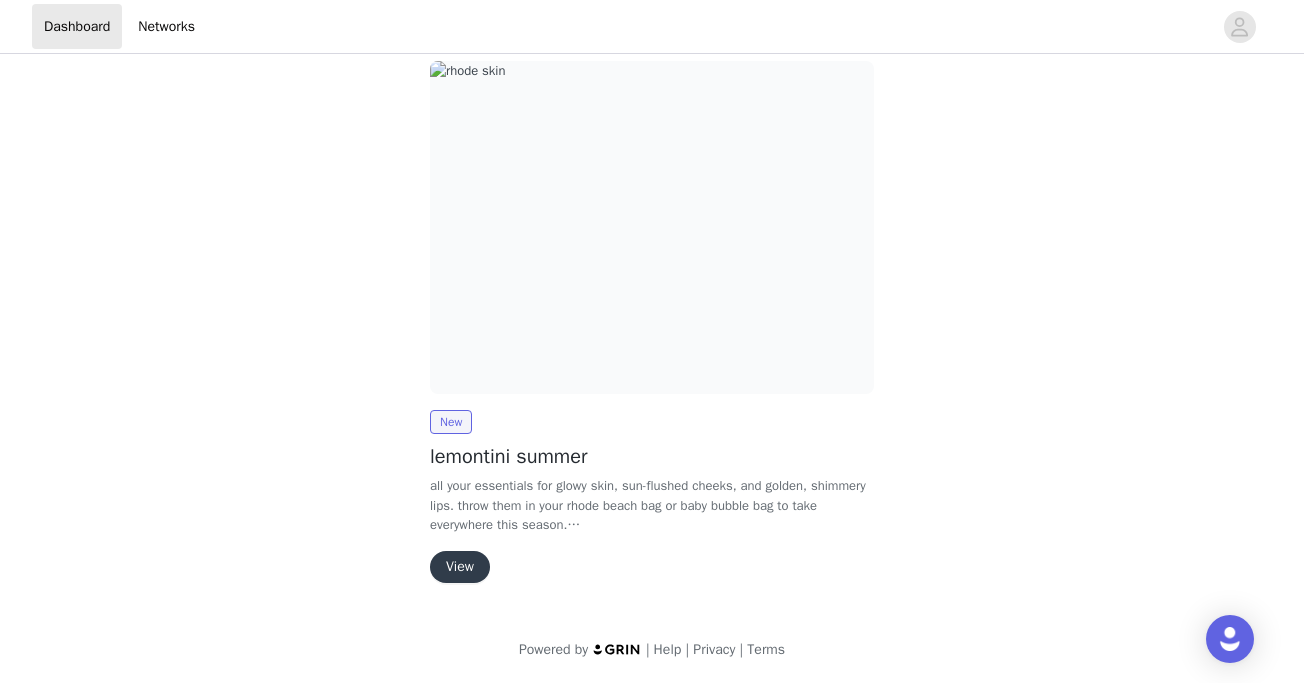 click on "View" at bounding box center [460, 567] 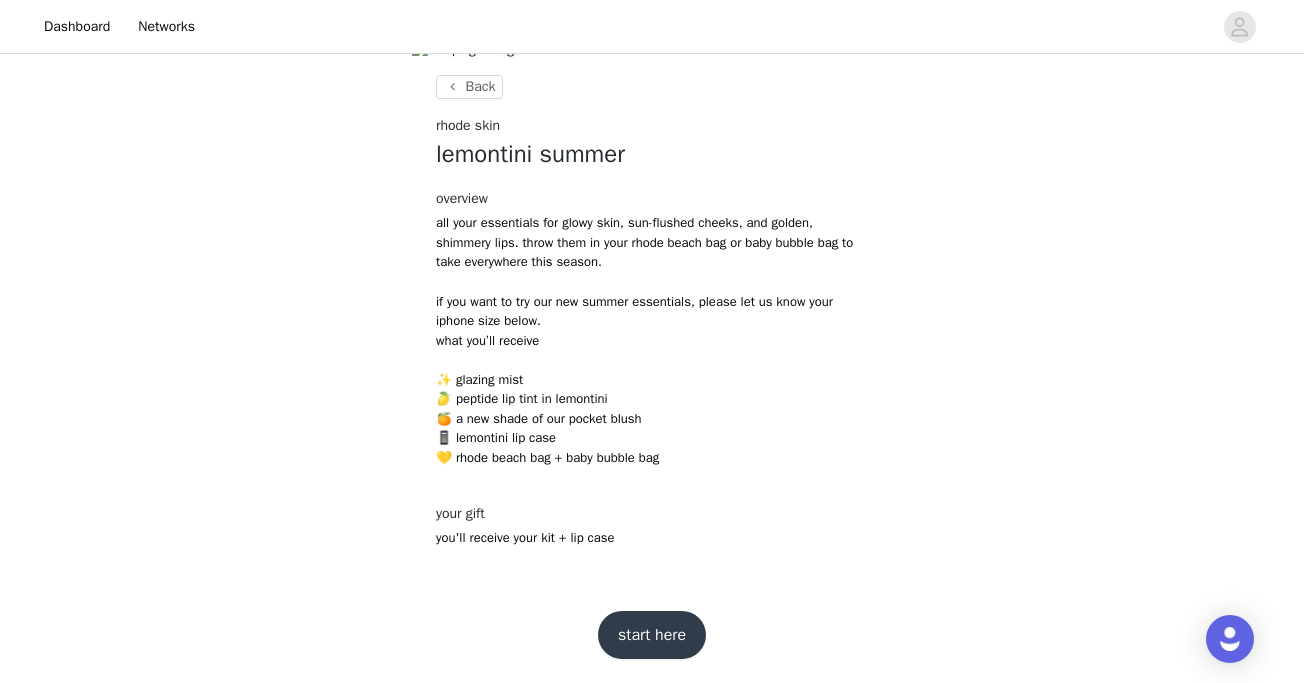 scroll, scrollTop: 599, scrollLeft: 0, axis: vertical 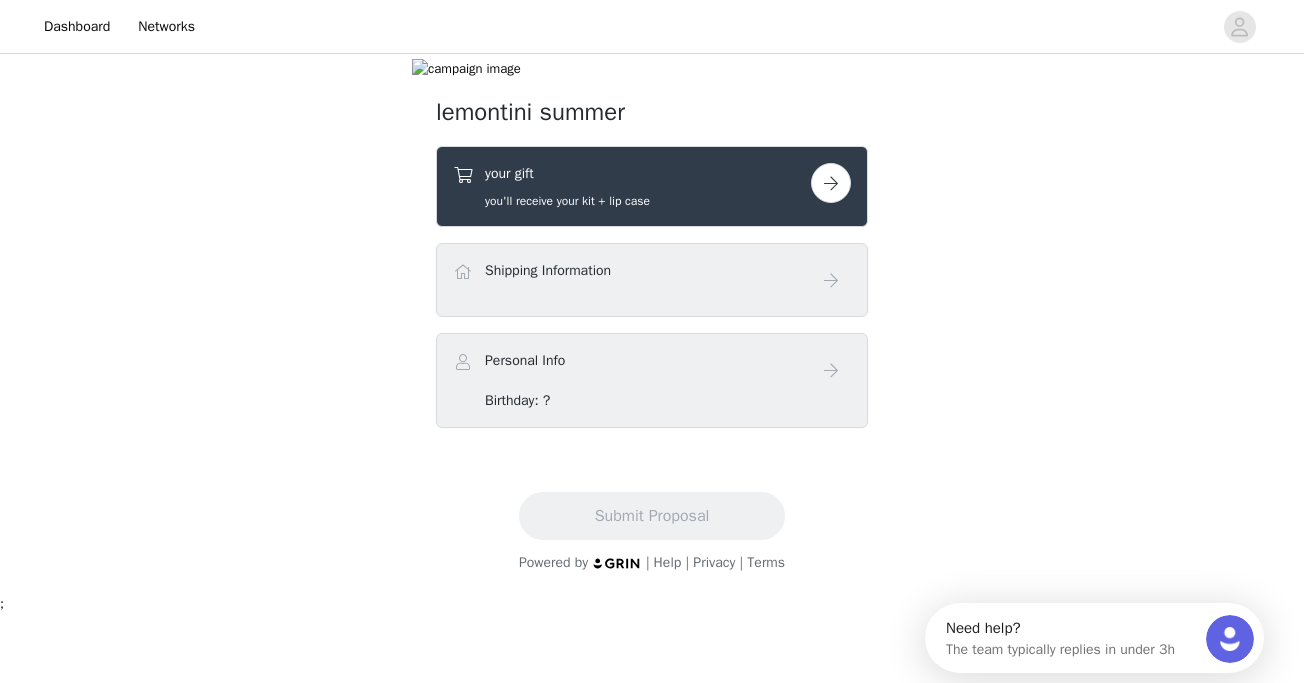click at bounding box center [831, 183] 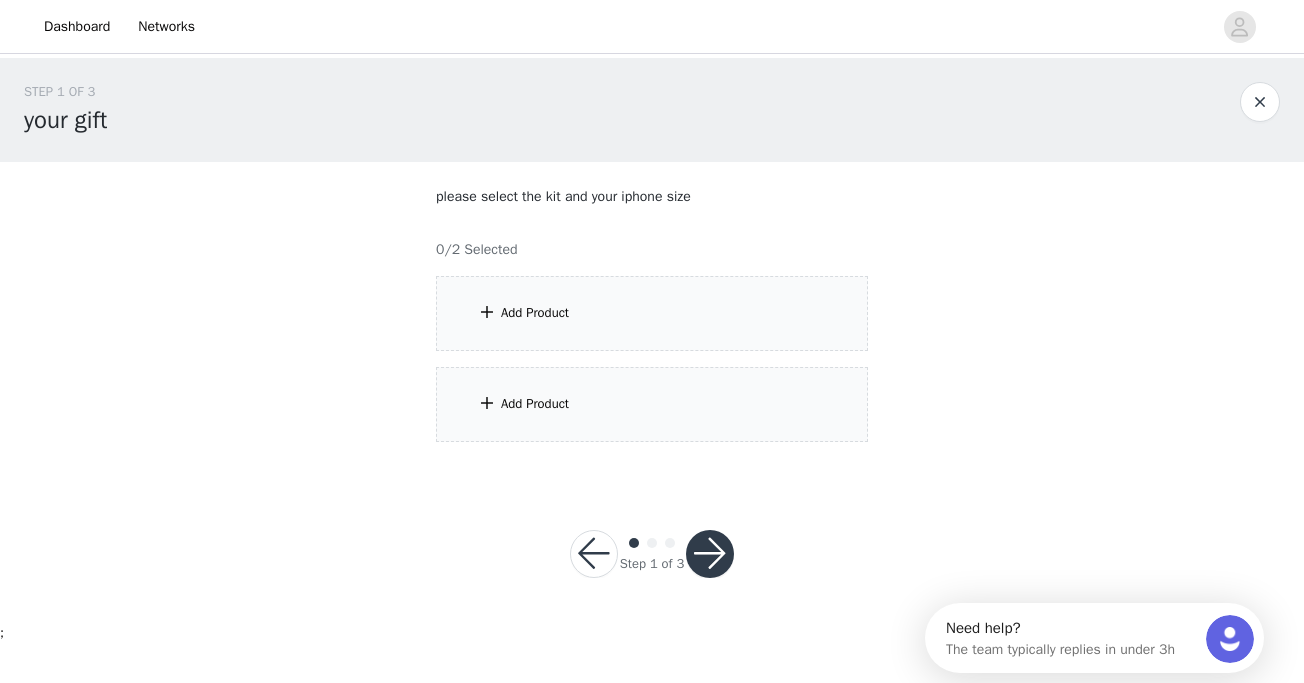 click on "Add Product" at bounding box center [652, 313] 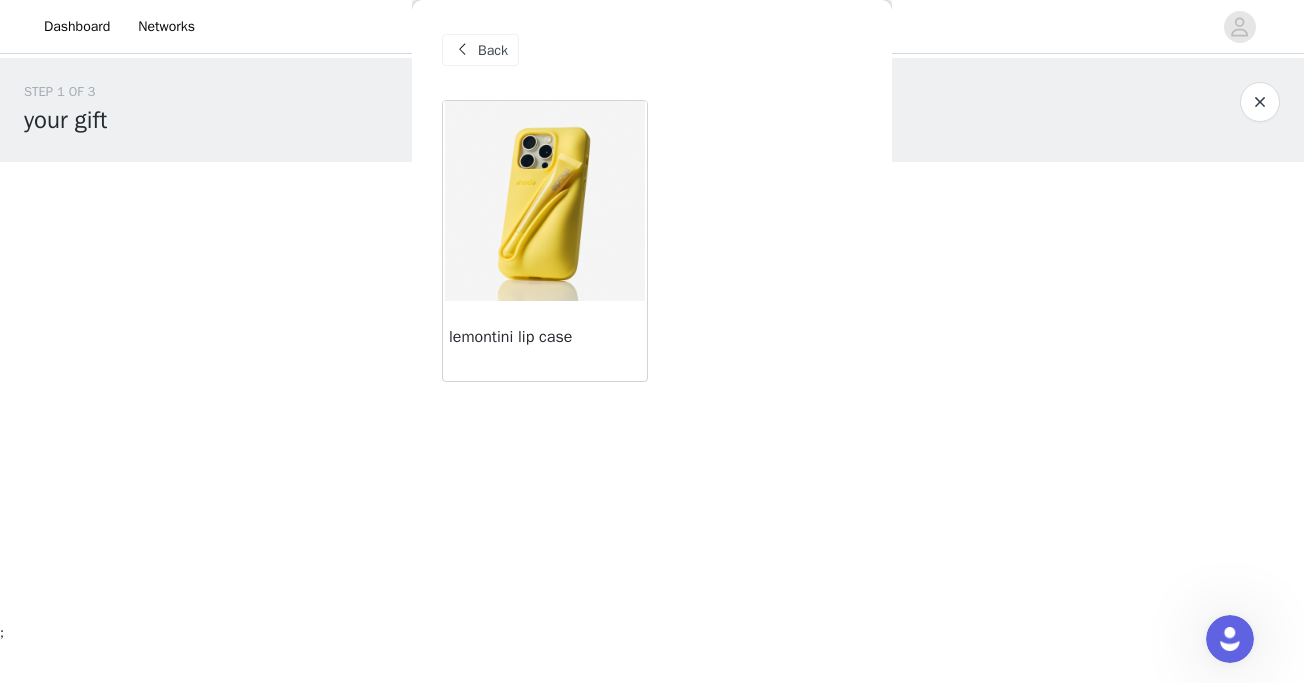 click at bounding box center [545, 201] 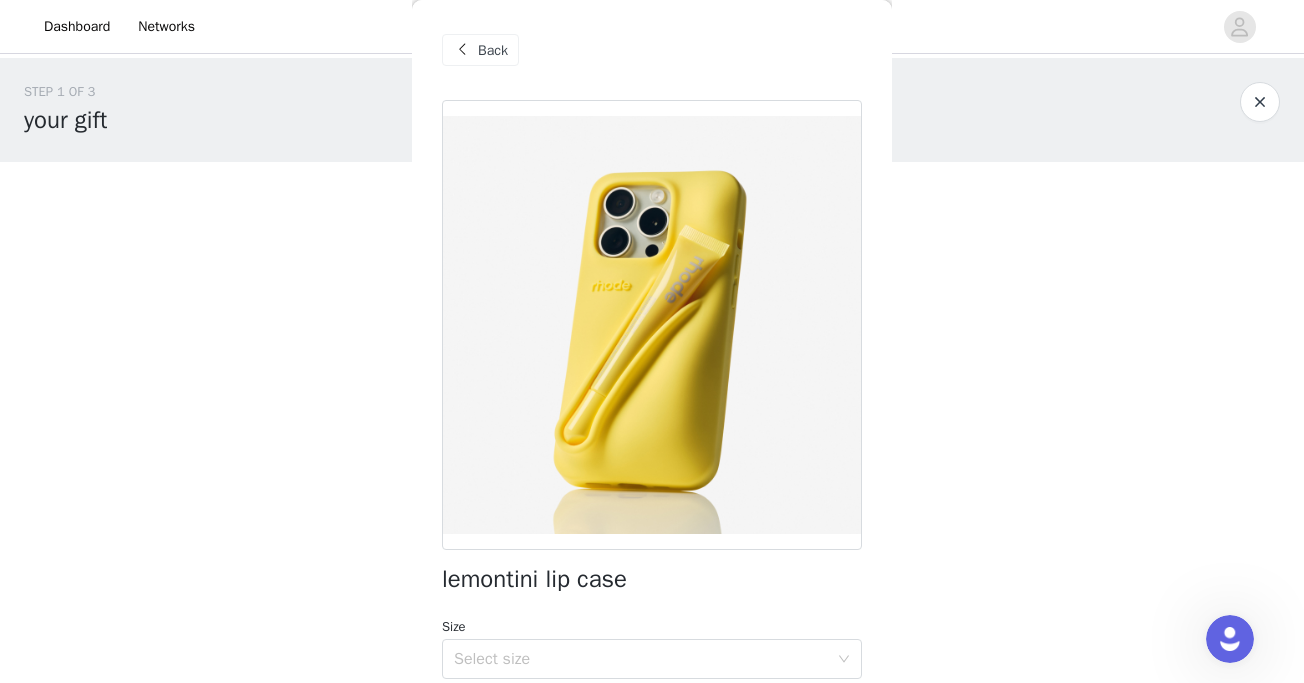 scroll, scrollTop: 175, scrollLeft: 0, axis: vertical 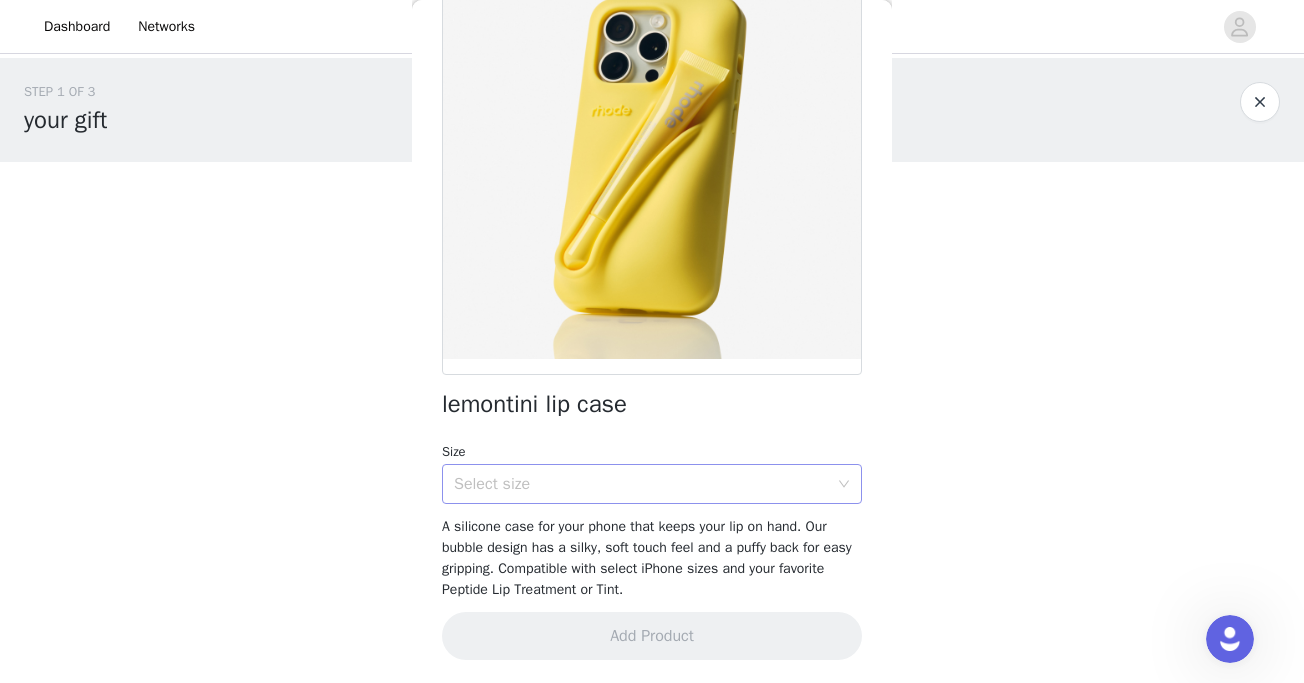 click on "Select size" at bounding box center [641, 484] 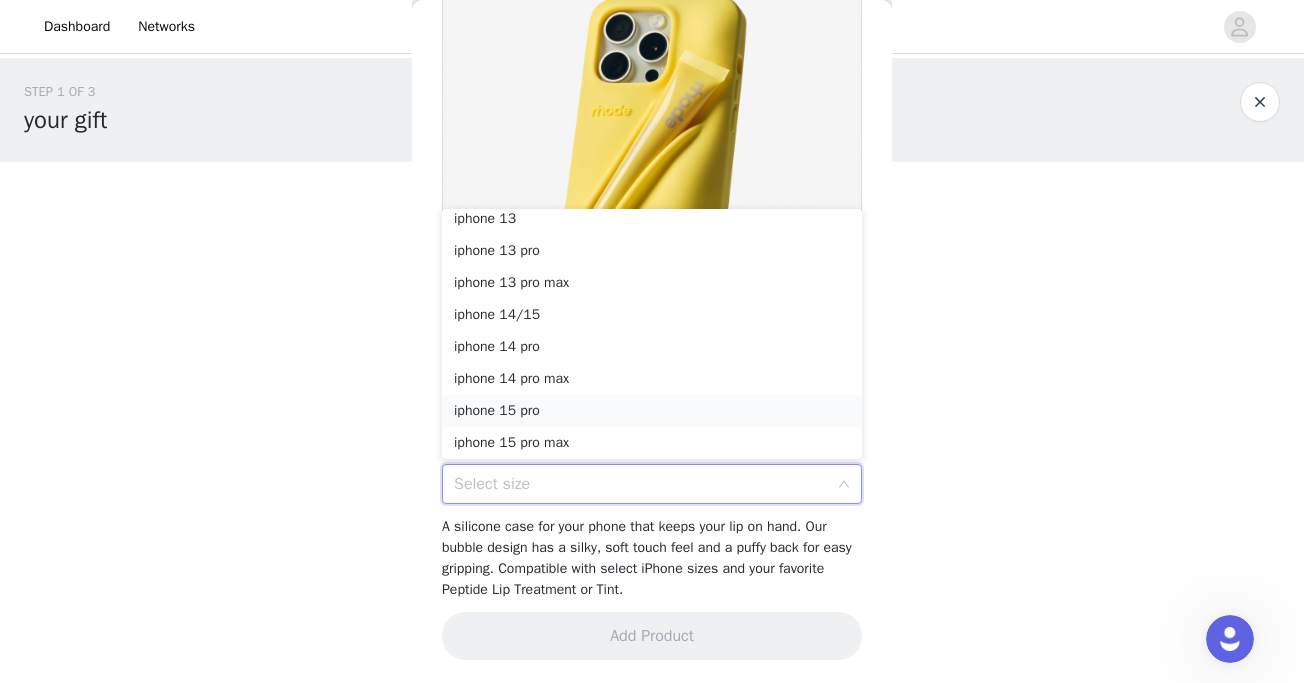 scroll, scrollTop: 78, scrollLeft: 0, axis: vertical 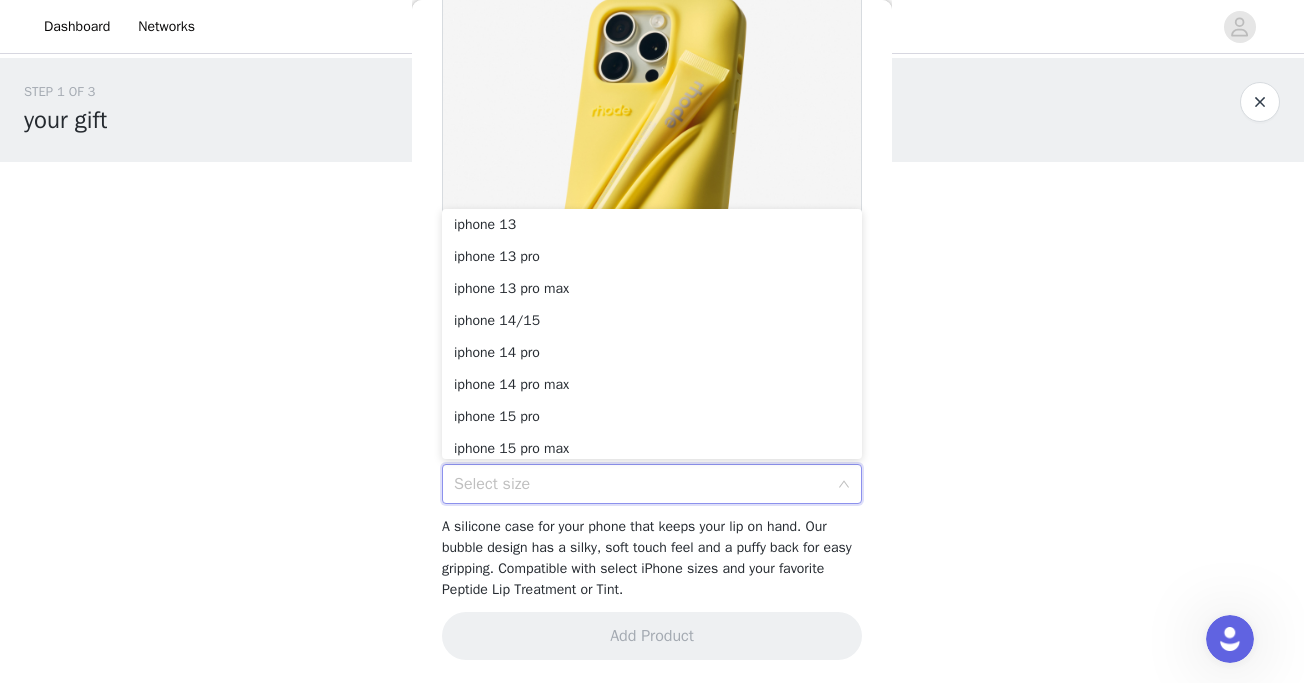 click on "A silicone case for your phone that keeps your lip on hand. Our bubble design has a silky, soft touch feel and a puffy back for easy gripping. Compatible with select iPhone sizes and your favorite Peptide Lip Treatment or Tint." at bounding box center [647, 558] 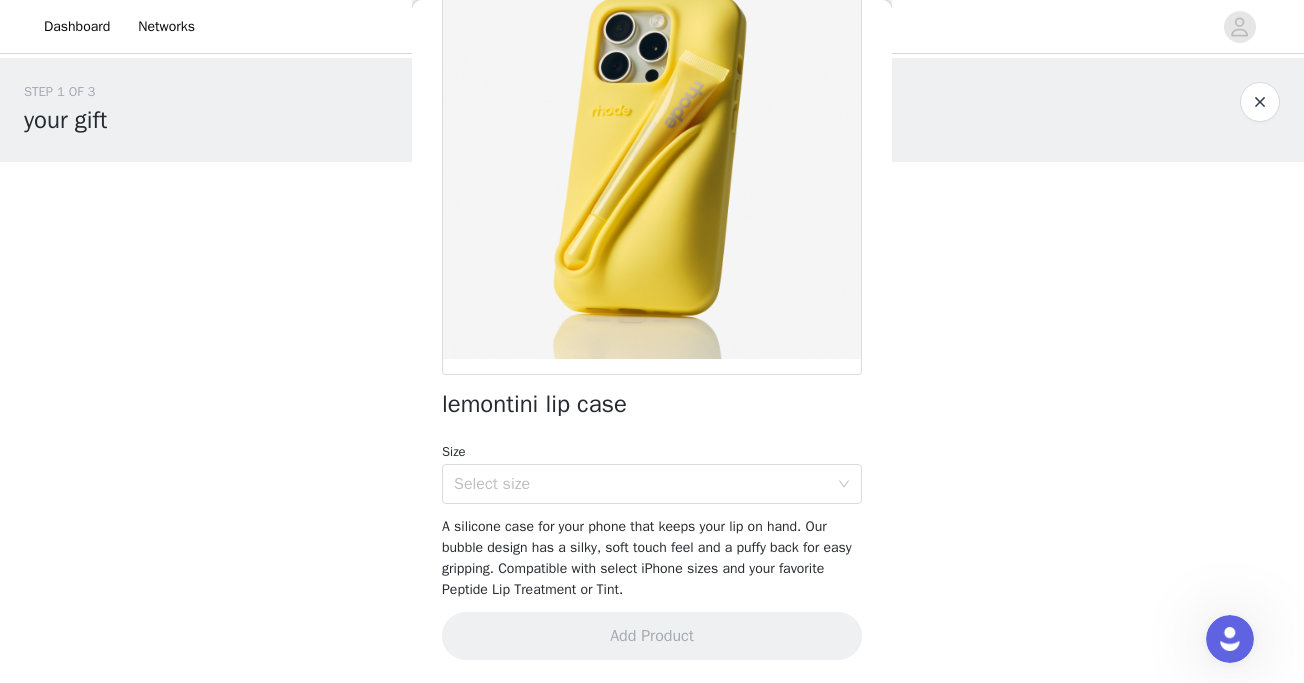 click on "STEP 1 OF 3
your gift
please select the kit and your iphone size       0/2 Selected           Add Product   Add Product       Back     lemontini lip case               Size   Select size   A silicone case for your phone that keeps your lip on hand. Our bubble design has a silky, soft touch feel and a puffy back for easy gripping. Compatible with select iPhone sizes and your favorite Peptide Lip Treatment or Tint.   Add Product" at bounding box center (652, 270) 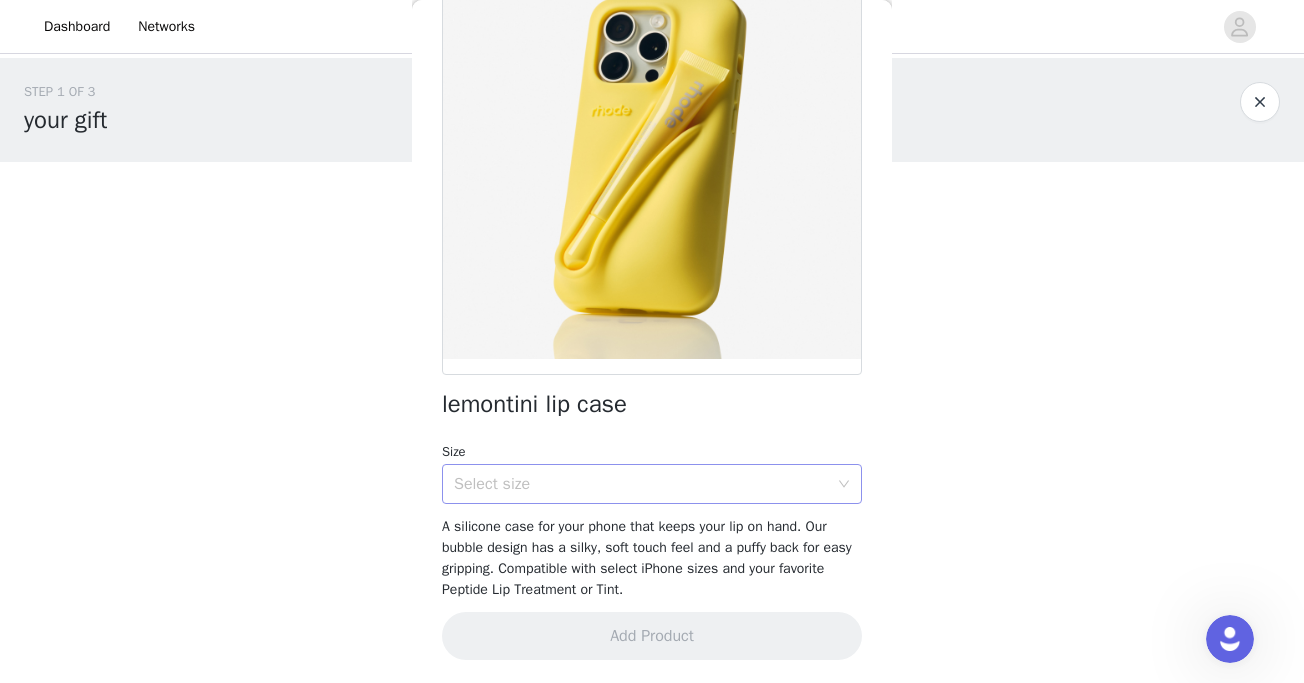 click on "Select size" at bounding box center (641, 484) 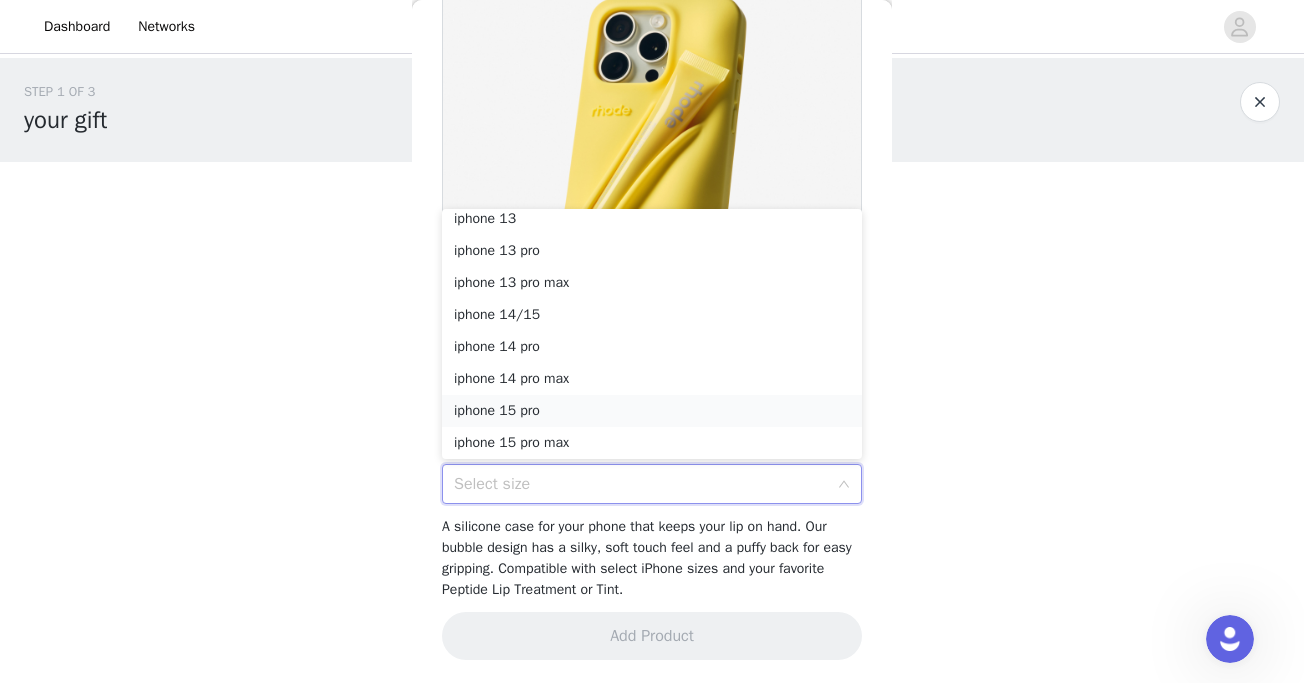 scroll, scrollTop: 78, scrollLeft: 0, axis: vertical 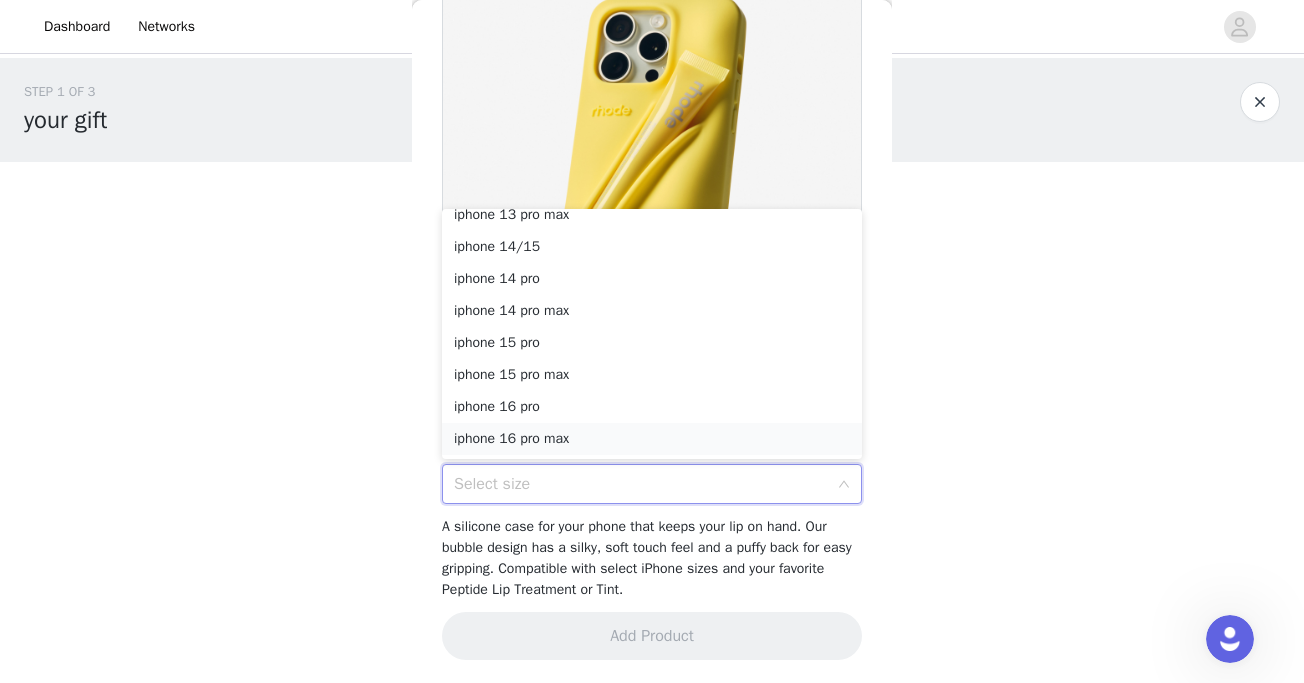 click on "iphone 16 pro max" at bounding box center (652, 439) 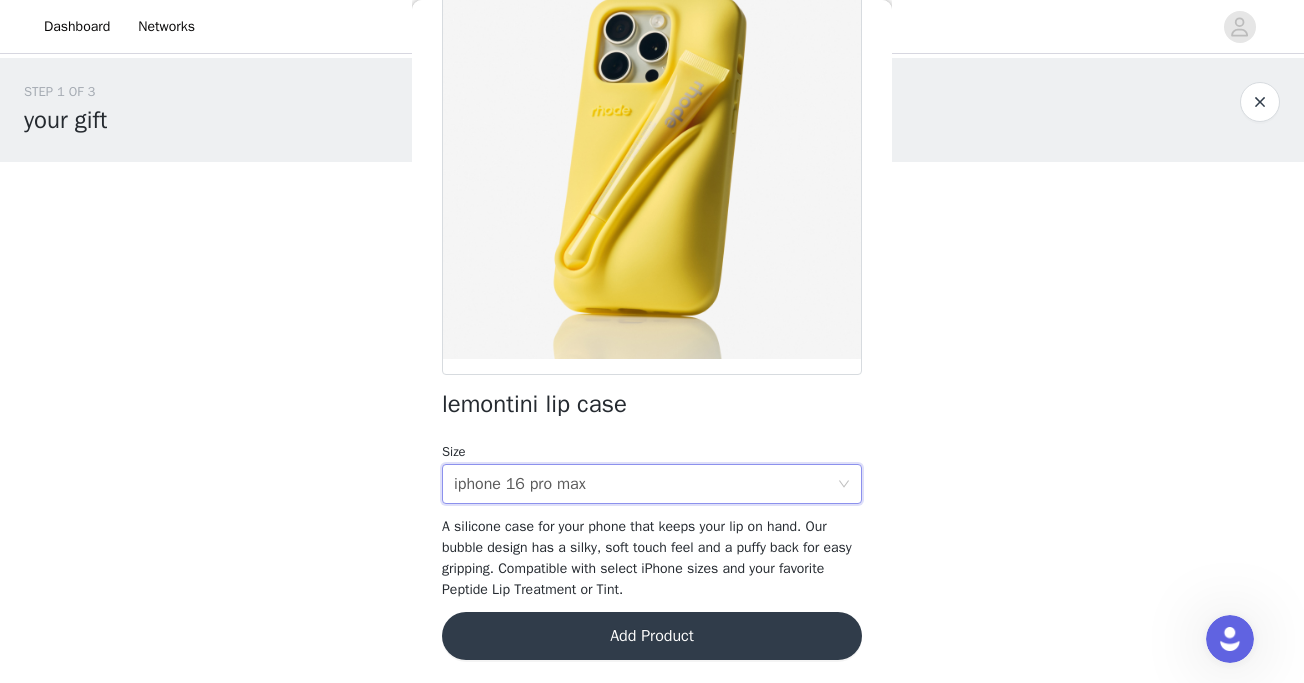 click on "Add Product" at bounding box center (652, 636) 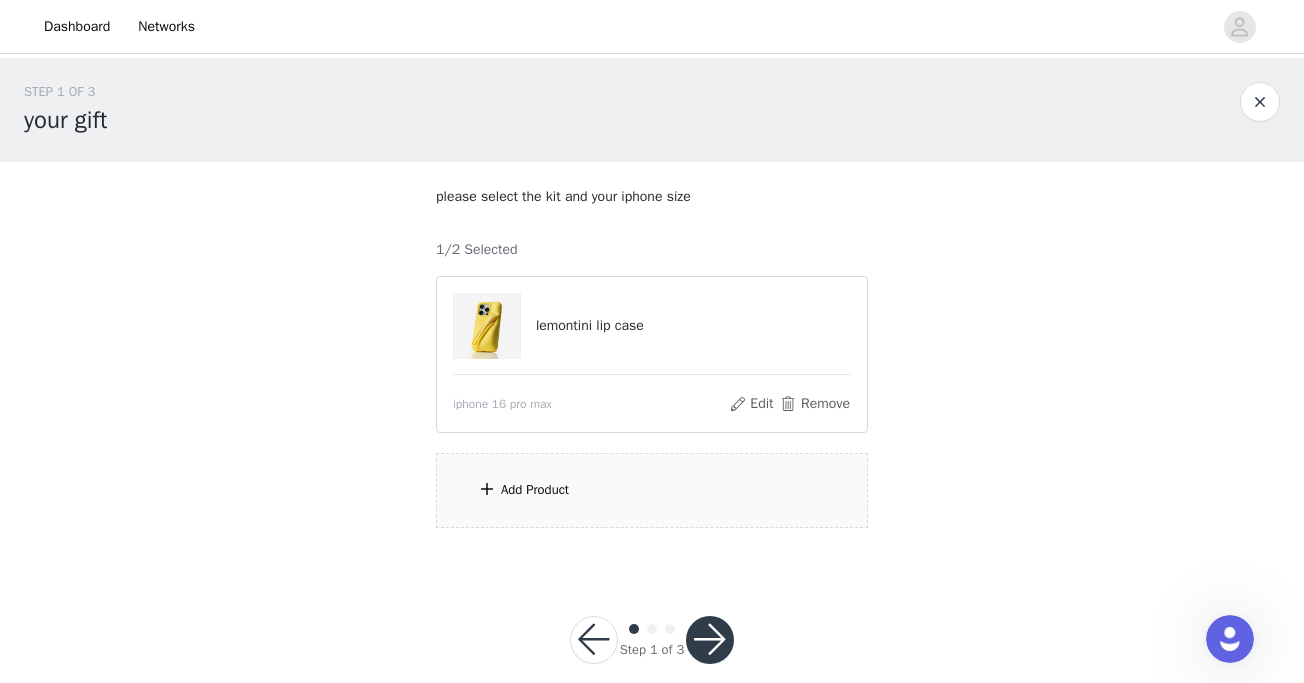 click on "Add Product" at bounding box center [535, 490] 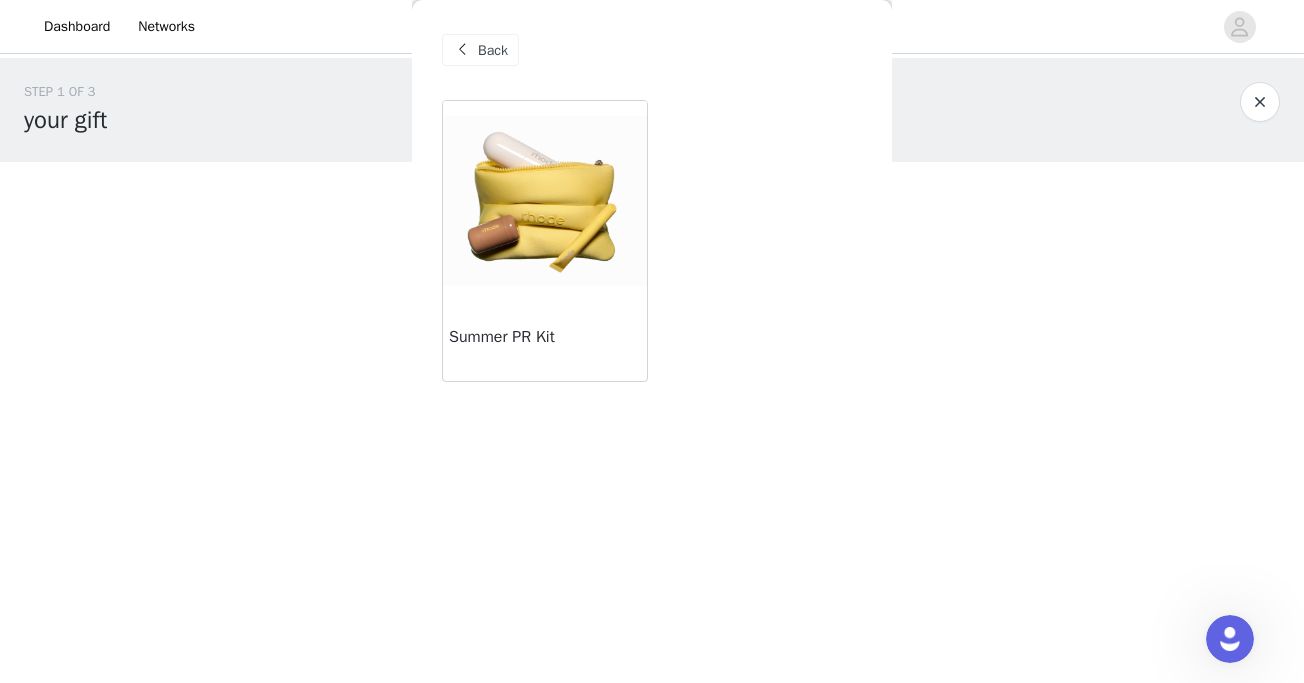 click at bounding box center (545, 200) 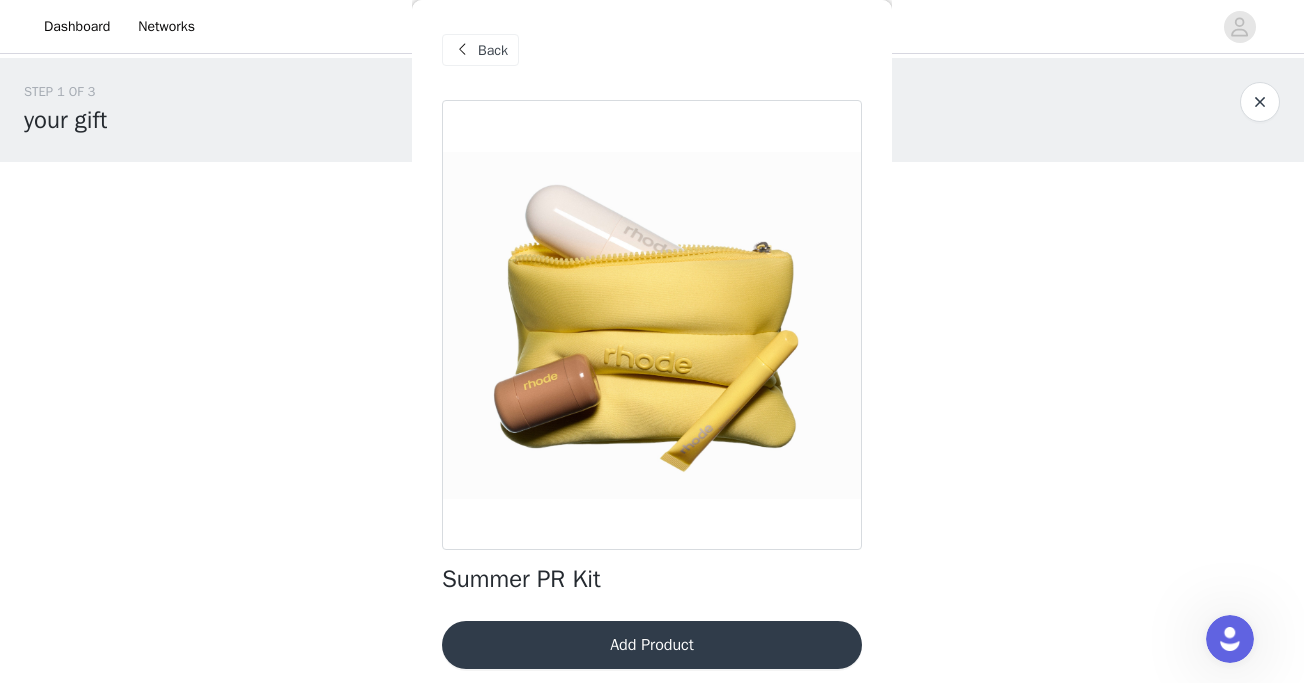 click on "Add Product" at bounding box center (652, 645) 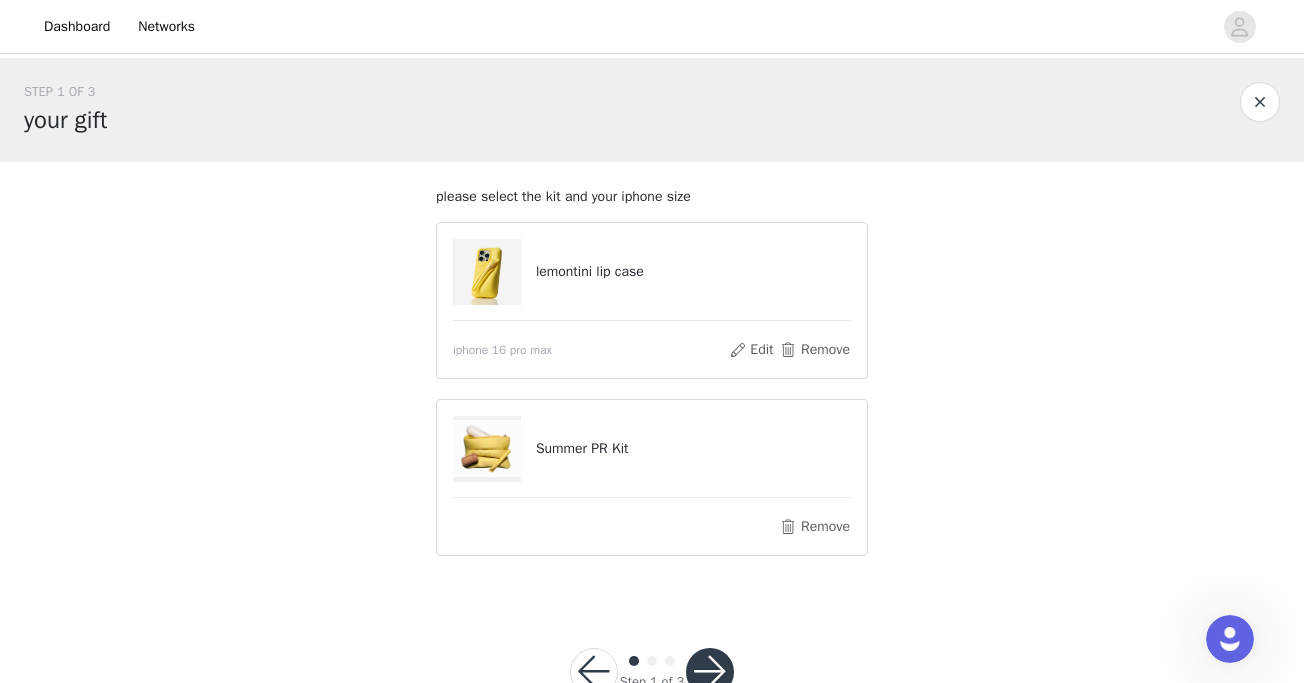 click at bounding box center [710, 672] 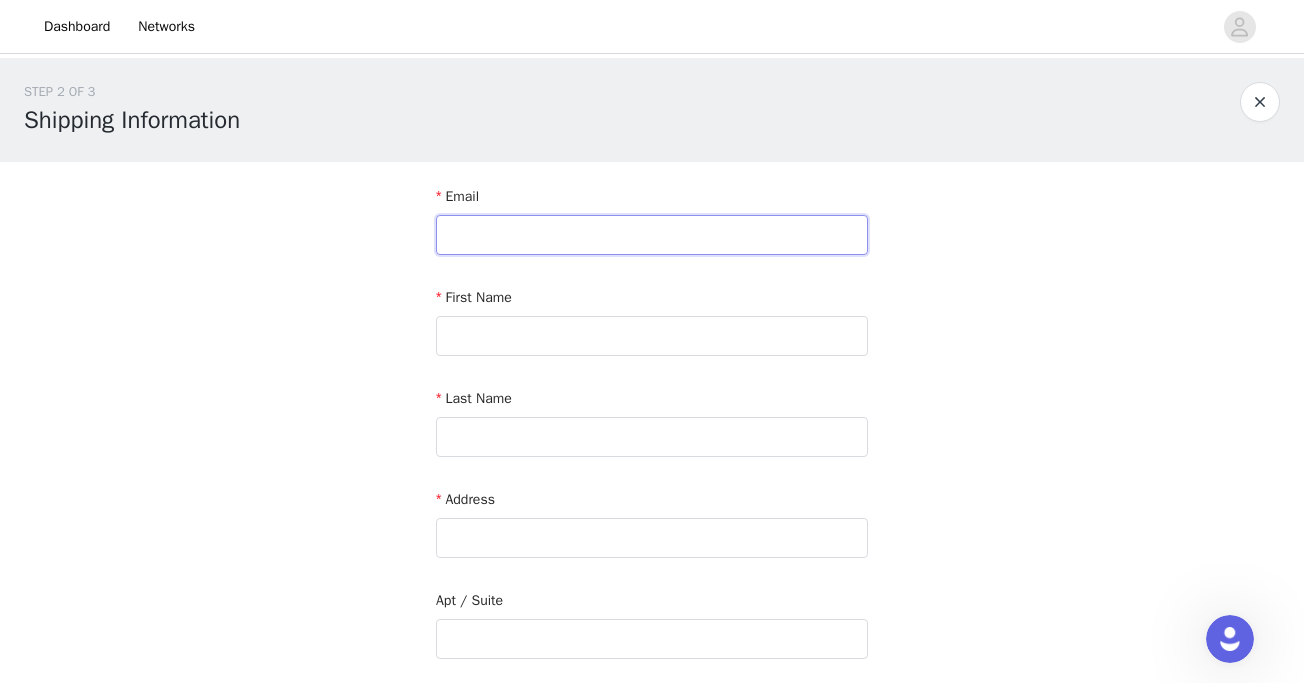 click at bounding box center (652, 235) 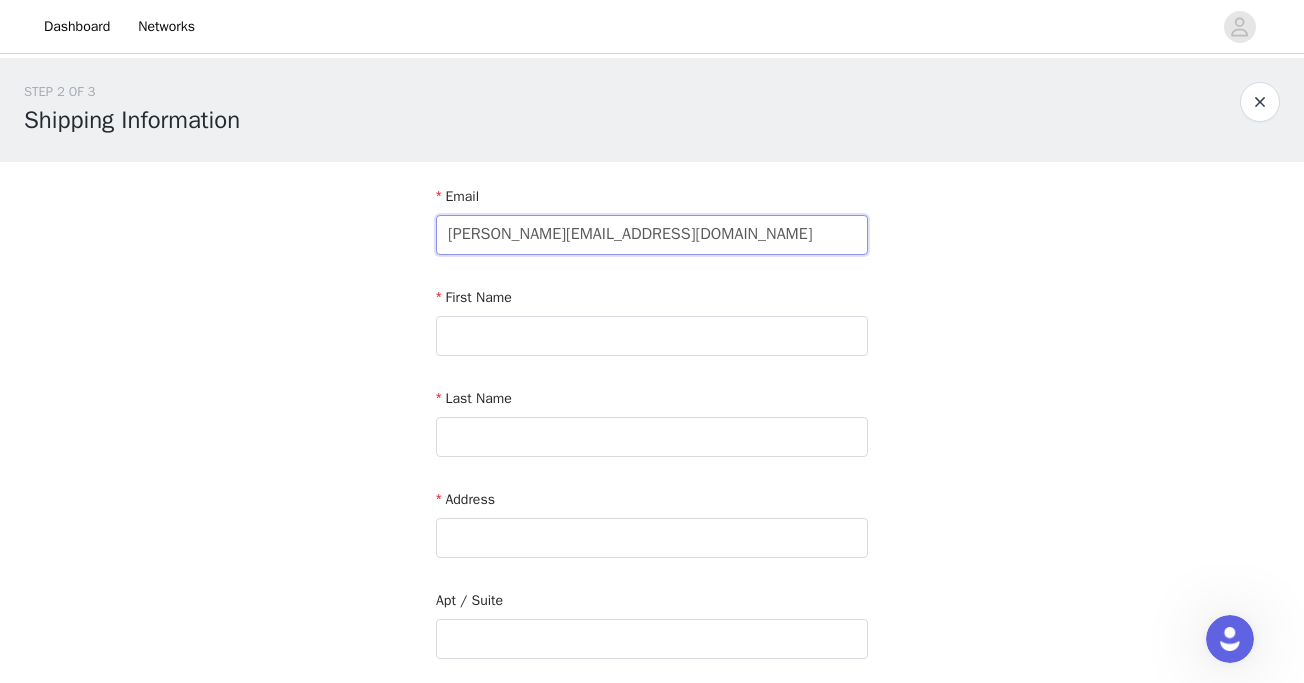 type on "[PERSON_NAME][EMAIL_ADDRESS][DOMAIN_NAME]" 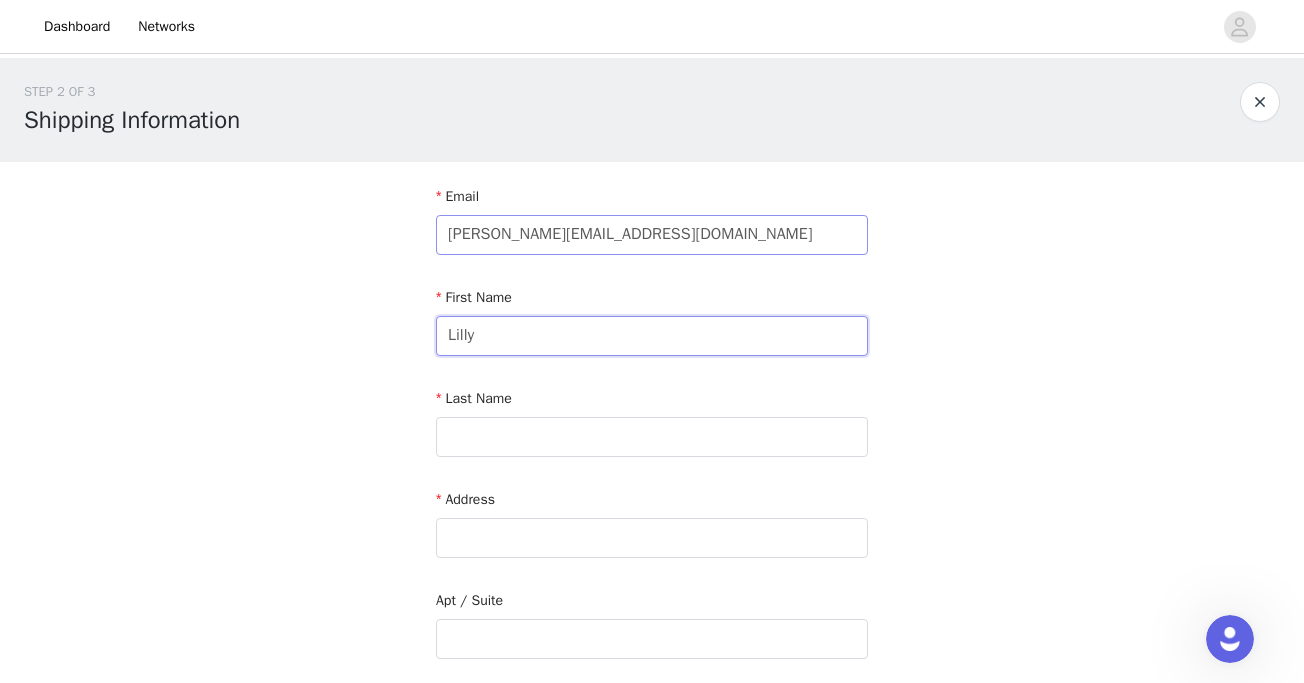 type on "Lilly" 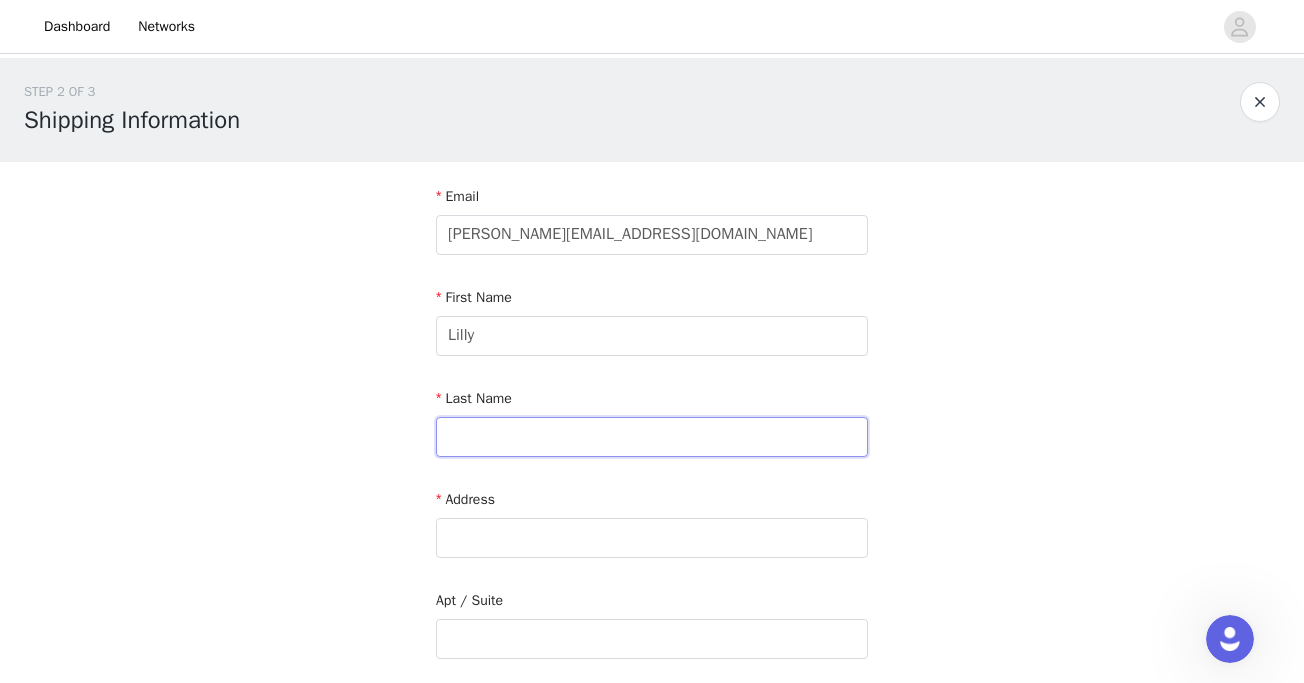 click at bounding box center [652, 437] 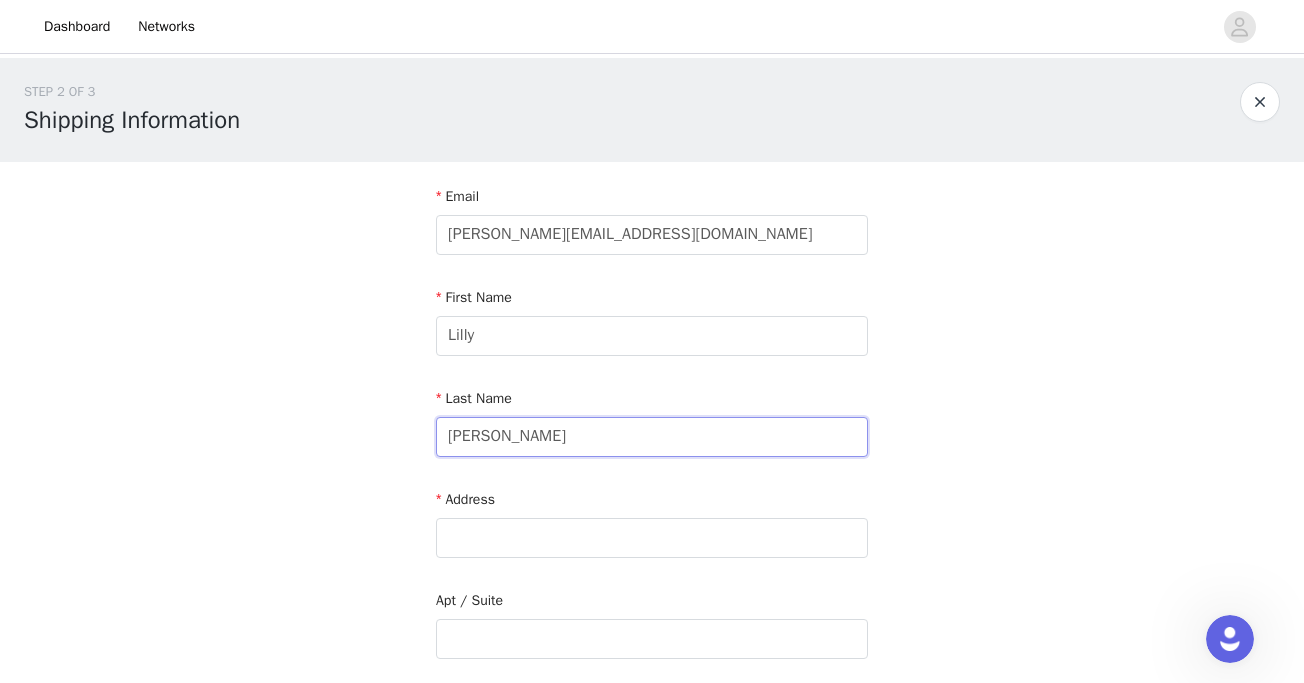 type on "[PERSON_NAME]" 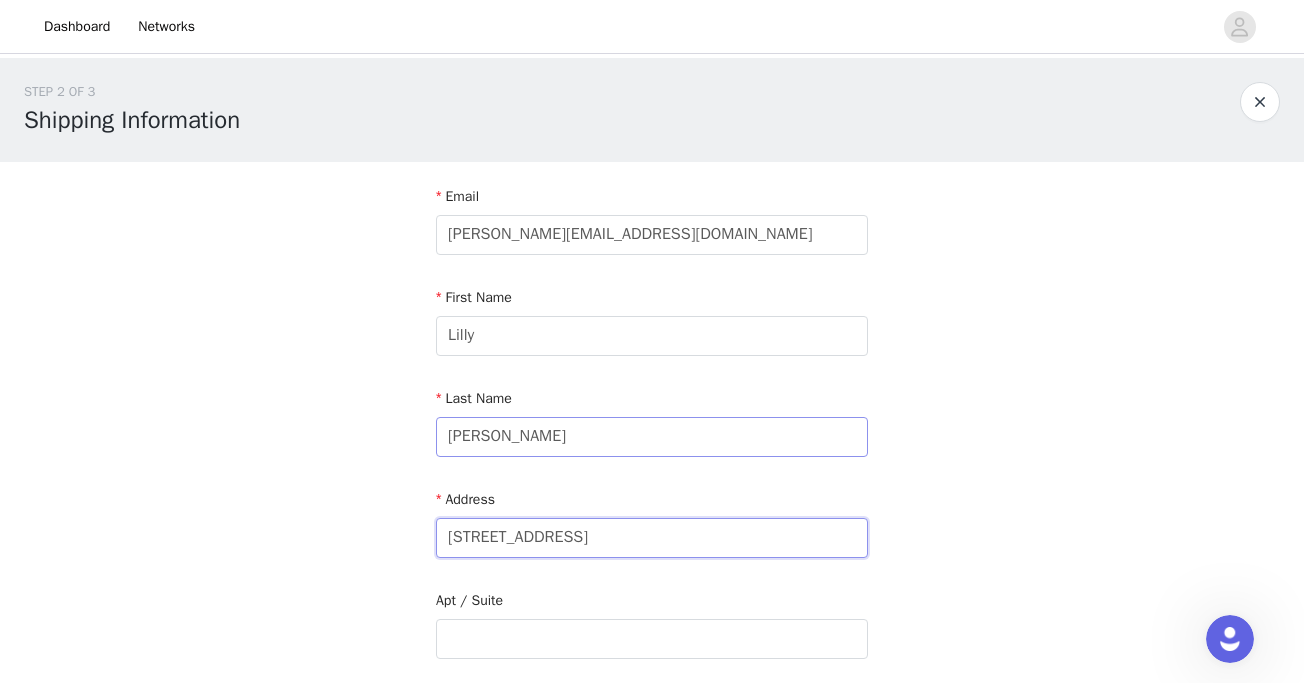 type on "[STREET_ADDRESS]" 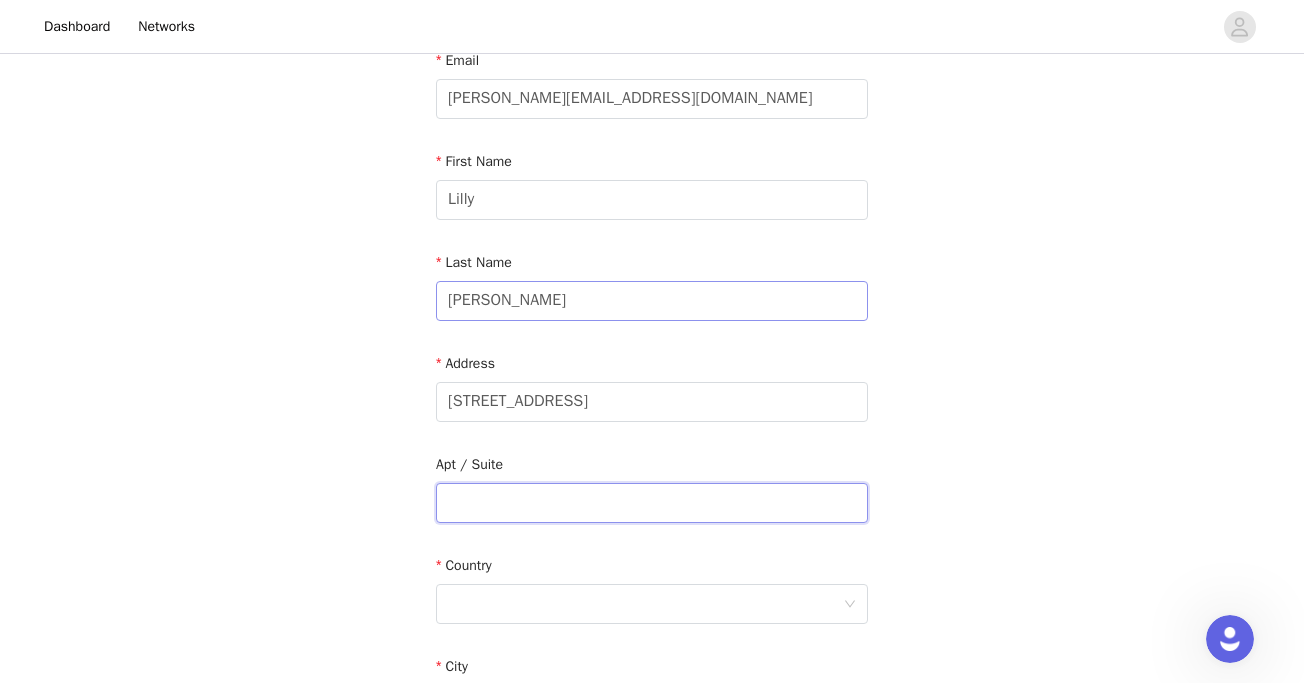 scroll, scrollTop: 312, scrollLeft: 0, axis: vertical 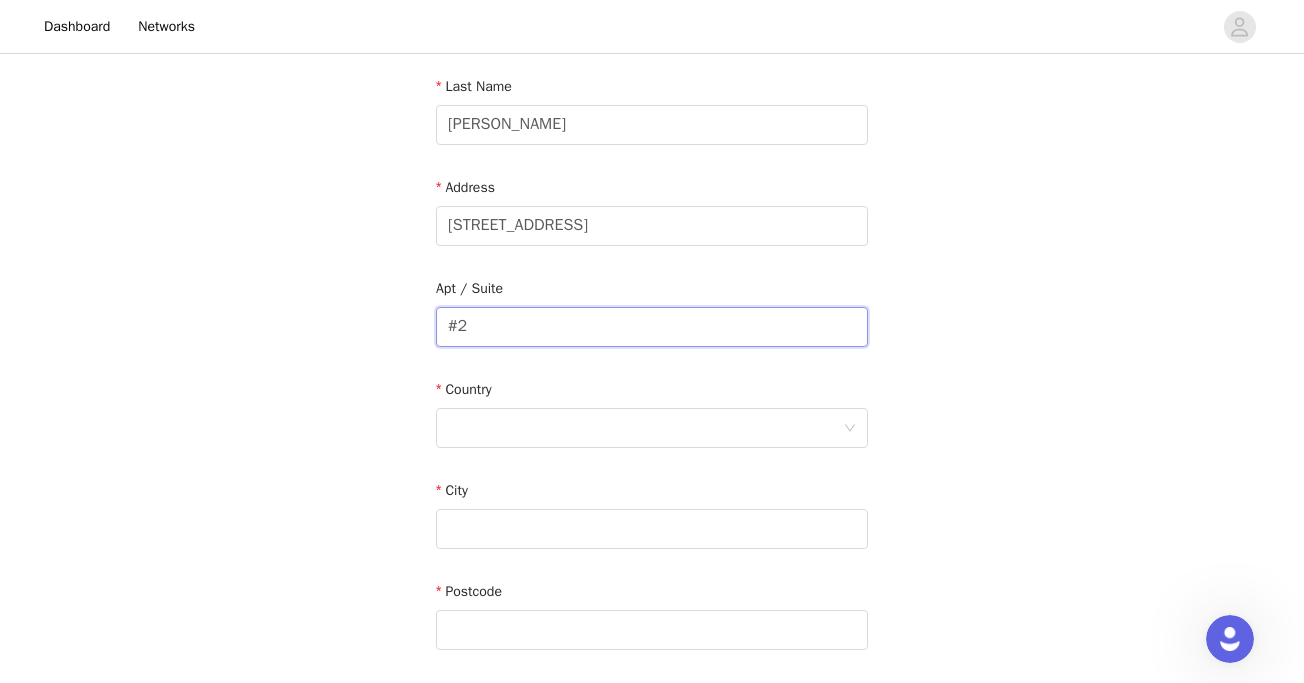 type on "#2" 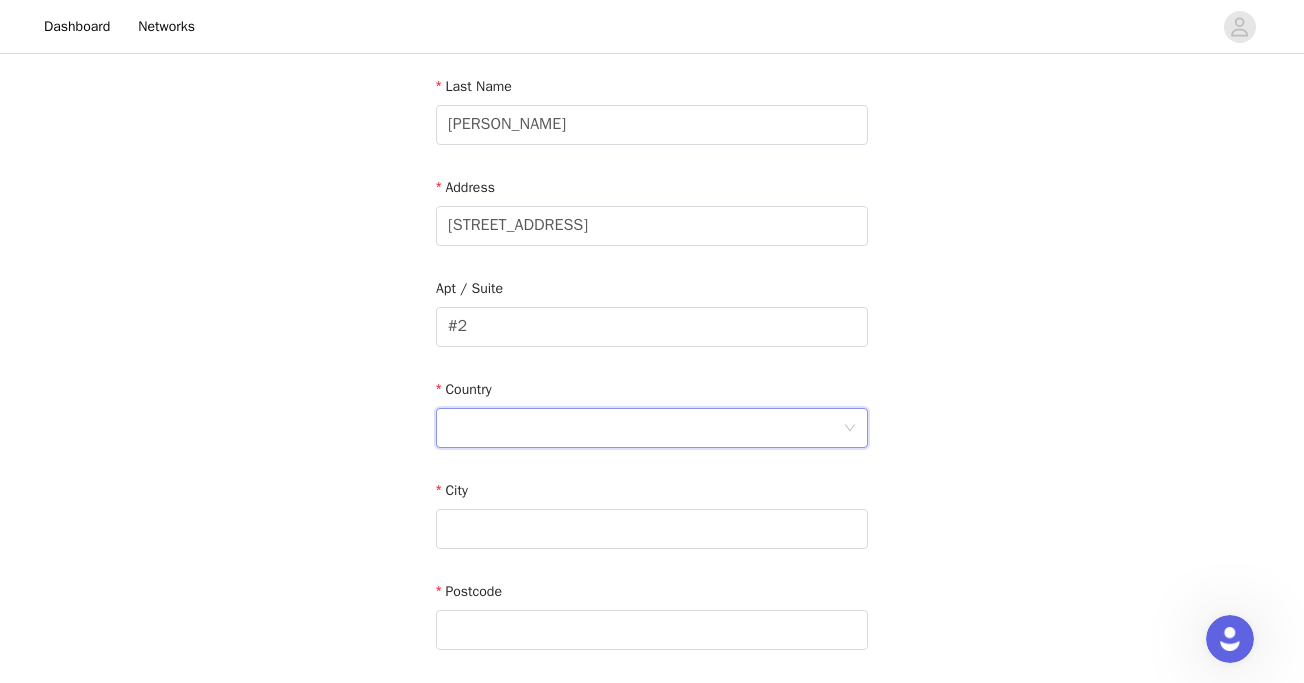 click at bounding box center [645, 428] 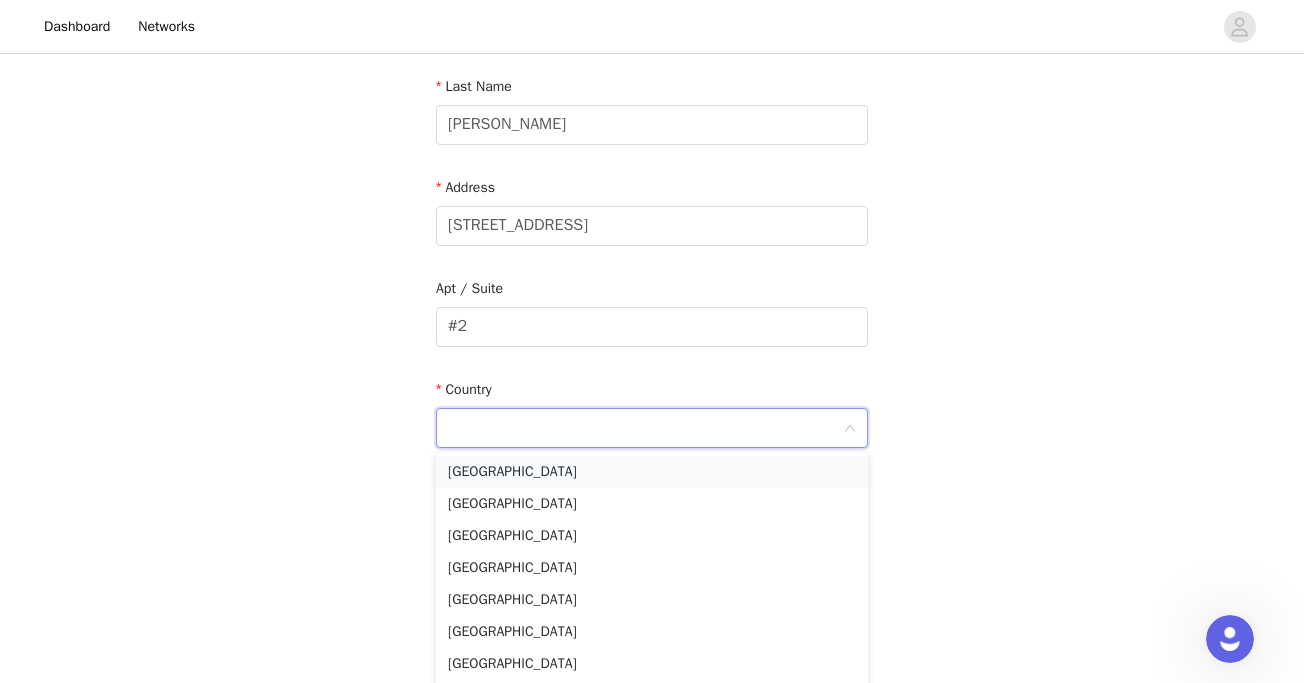 click on "[GEOGRAPHIC_DATA]" at bounding box center [652, 472] 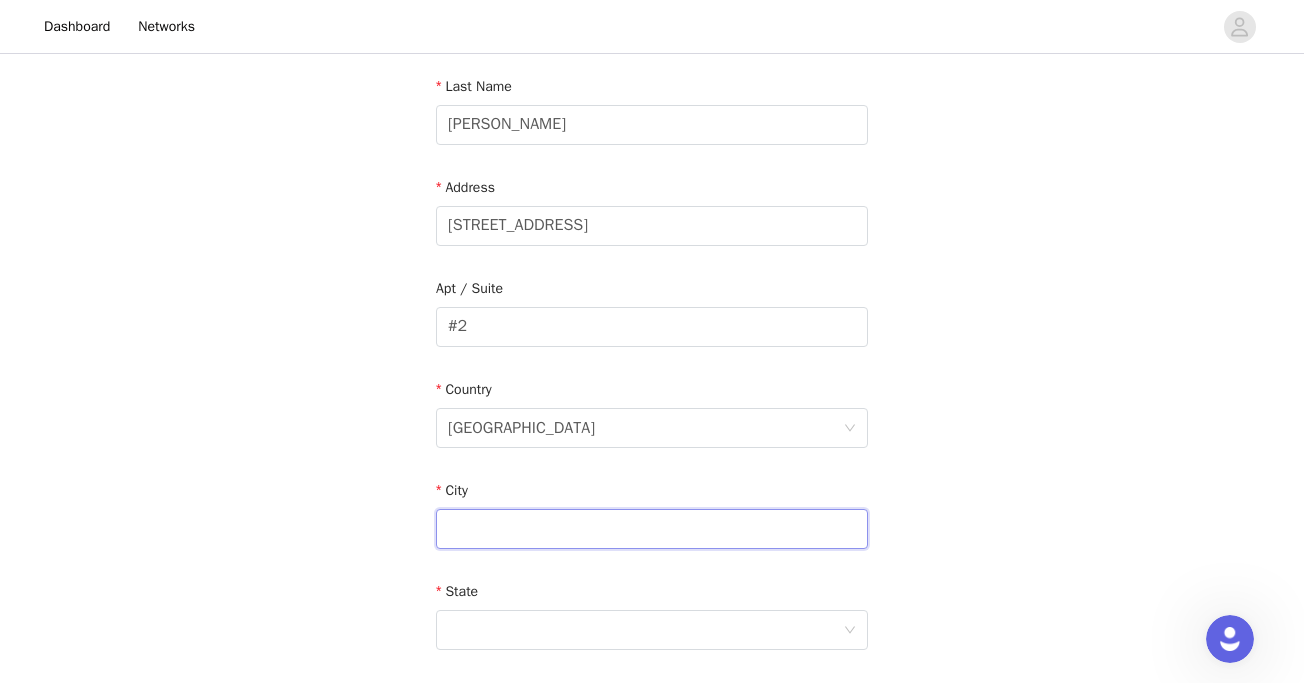 click at bounding box center [652, 529] 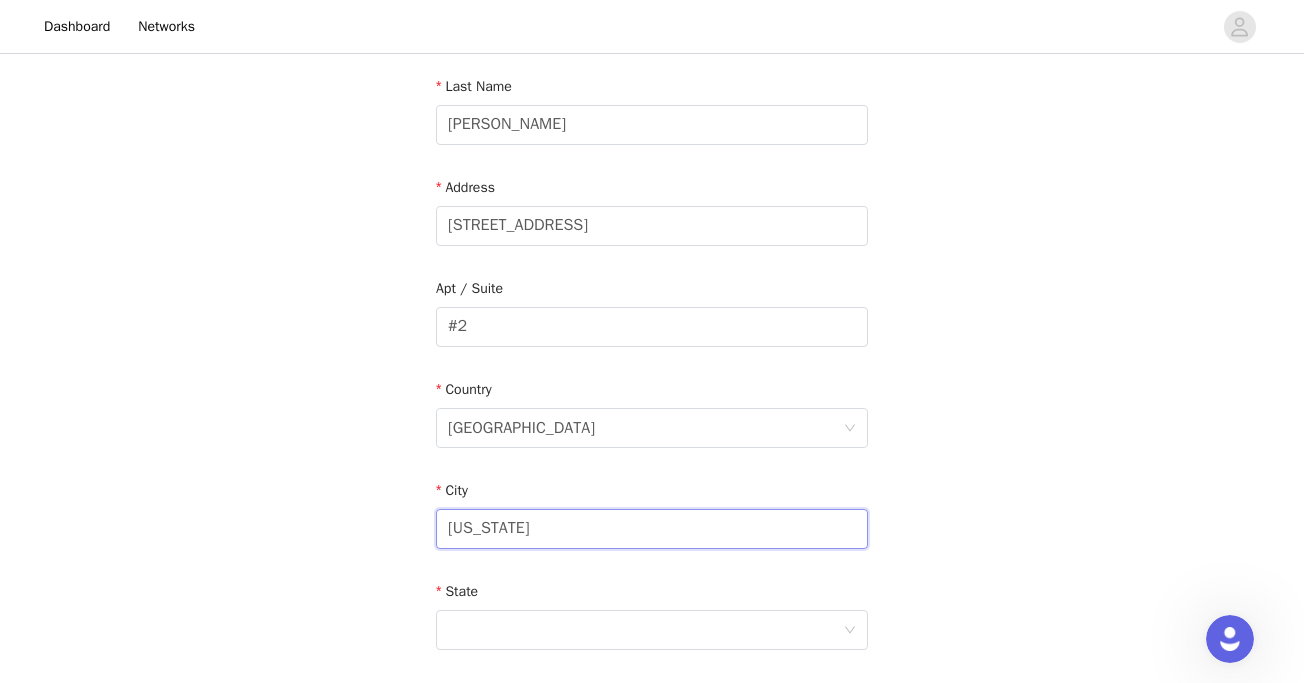 type on "[US_STATE]" 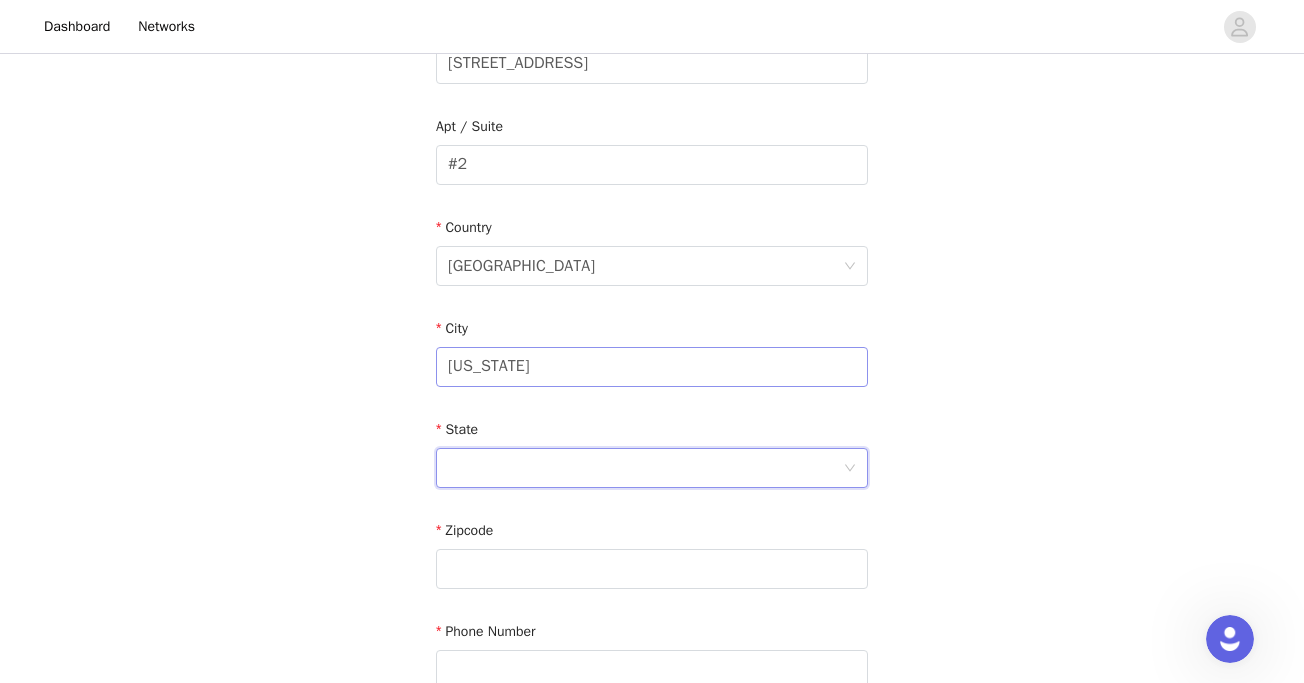 scroll, scrollTop: 479, scrollLeft: 0, axis: vertical 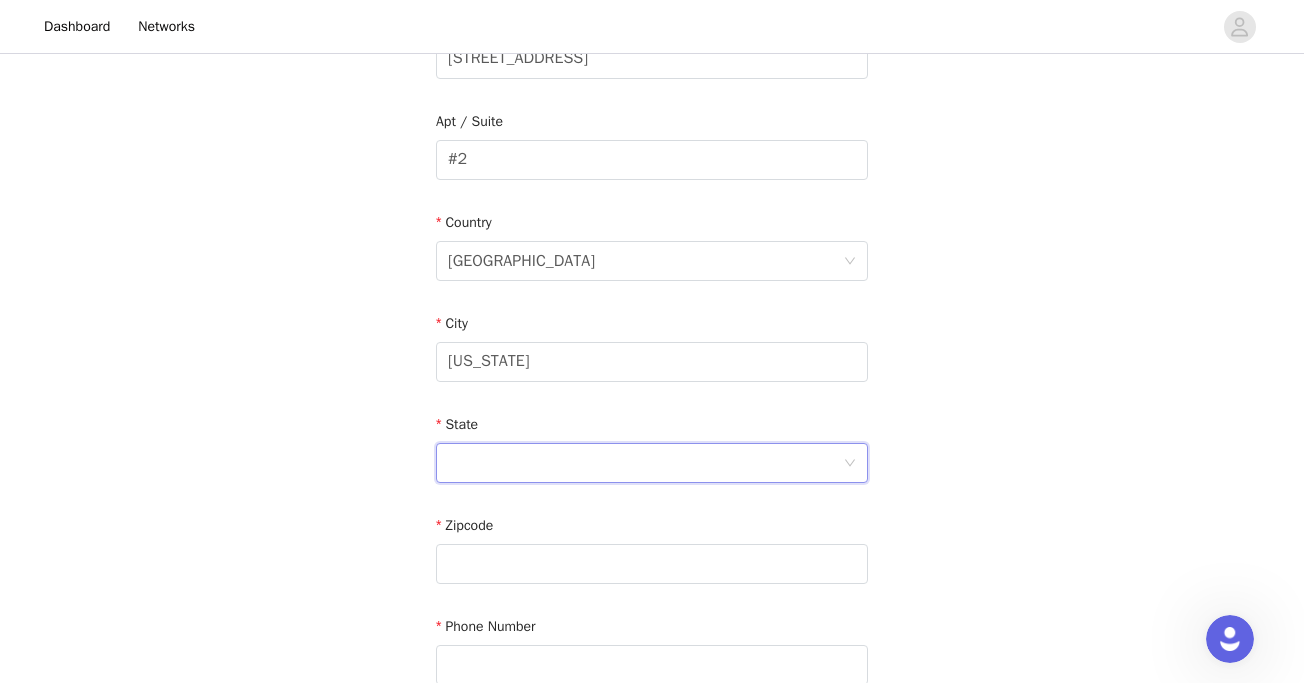 click at bounding box center (645, 463) 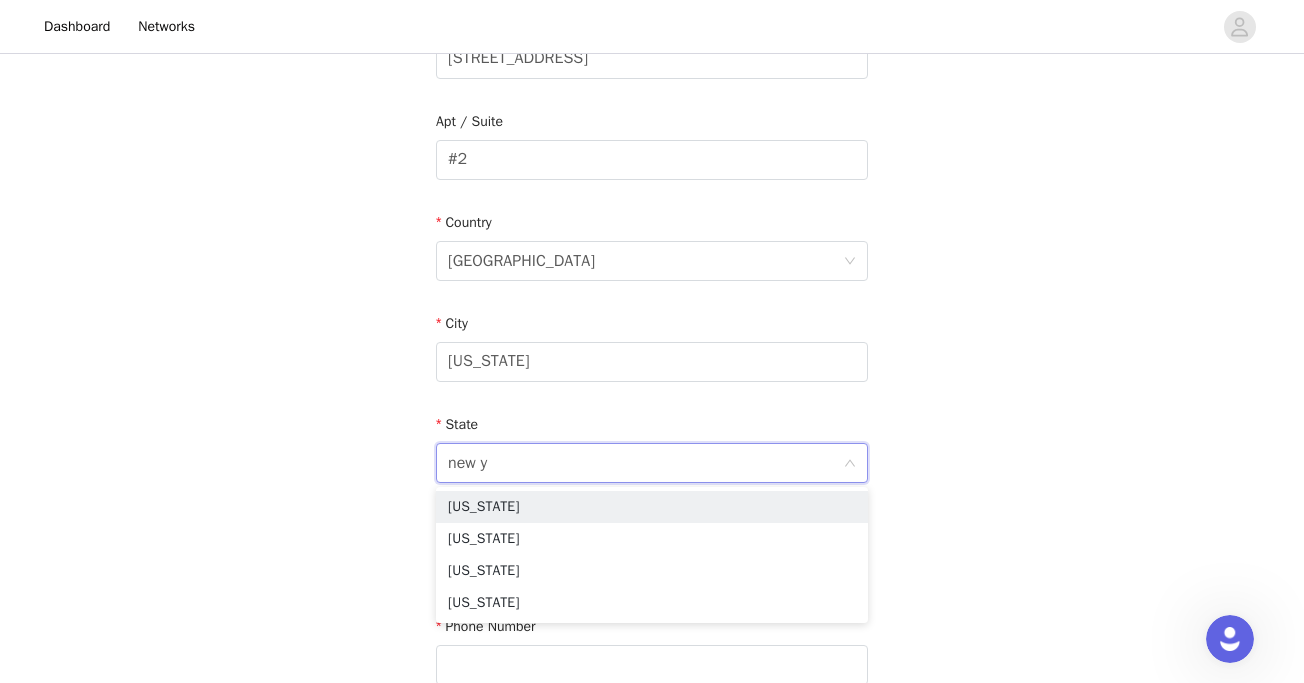 type on "new yo" 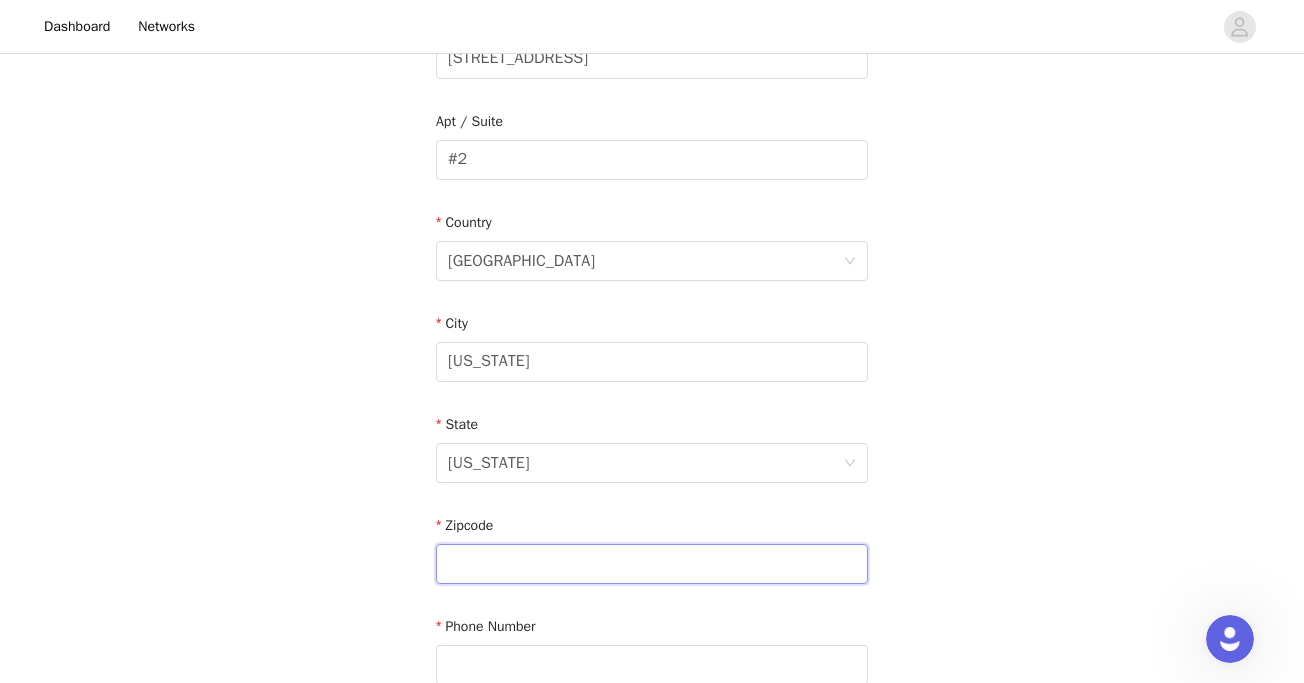 click at bounding box center (652, 564) 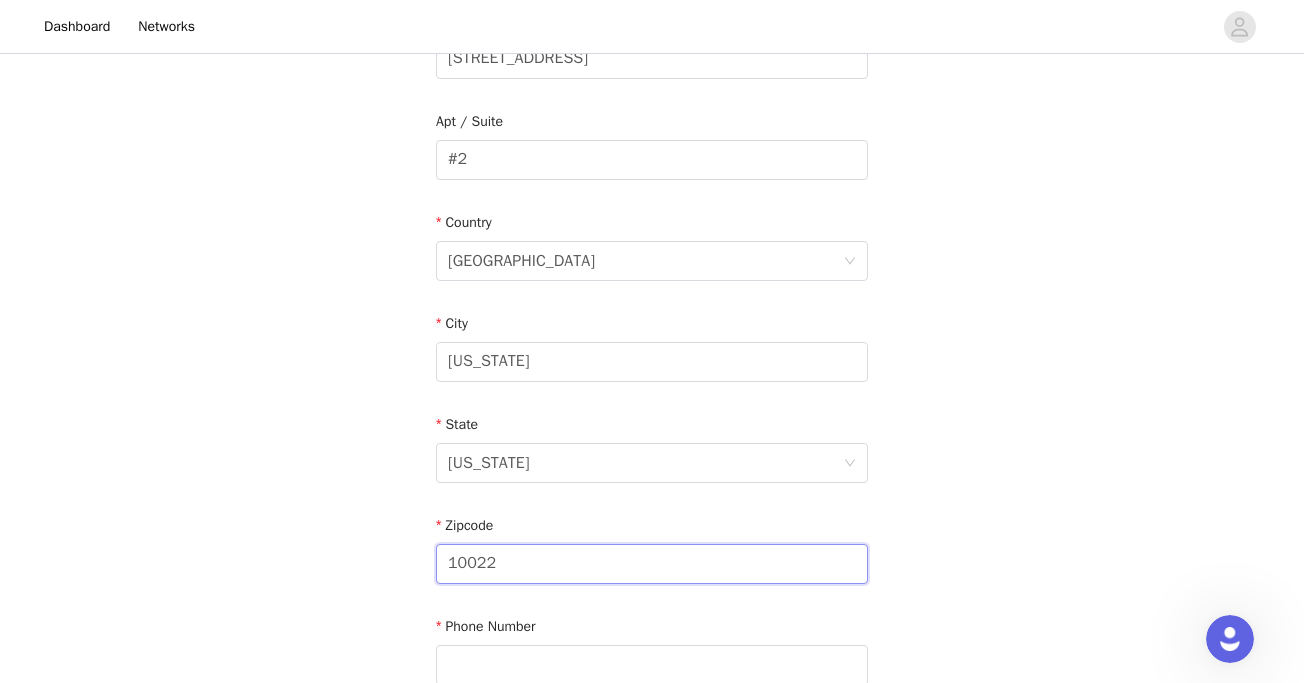scroll, scrollTop: 680, scrollLeft: 0, axis: vertical 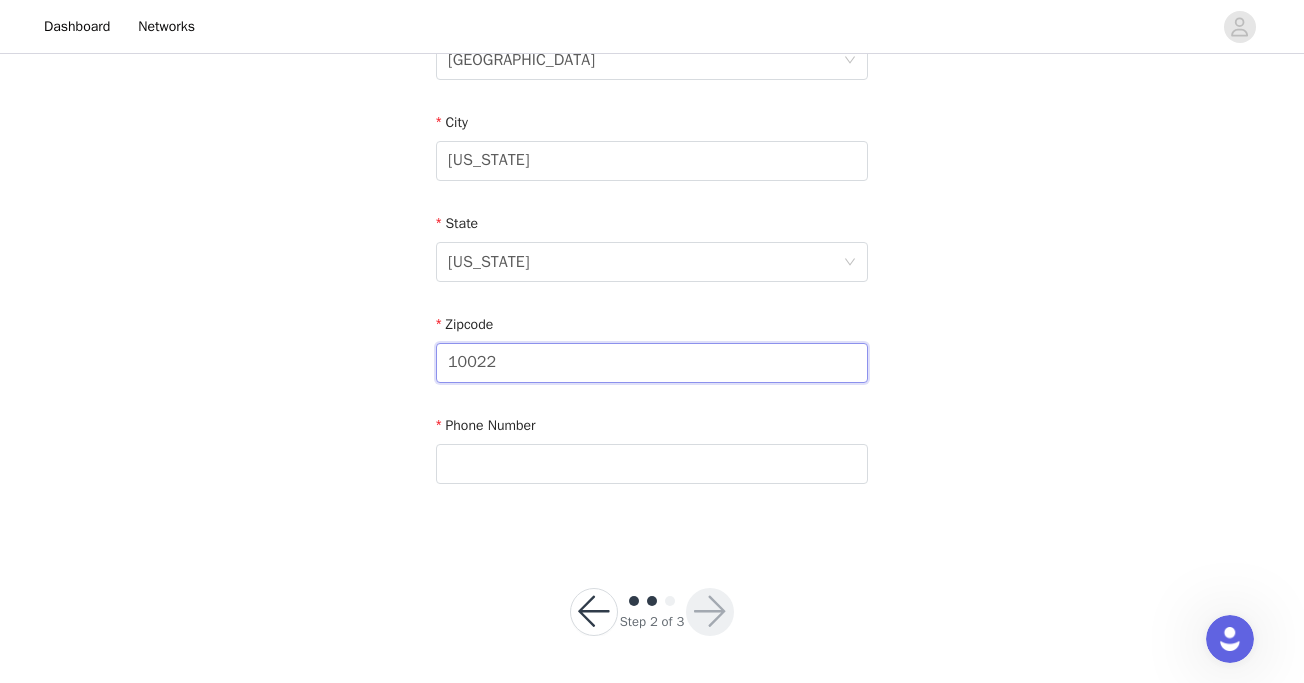 type on "10022" 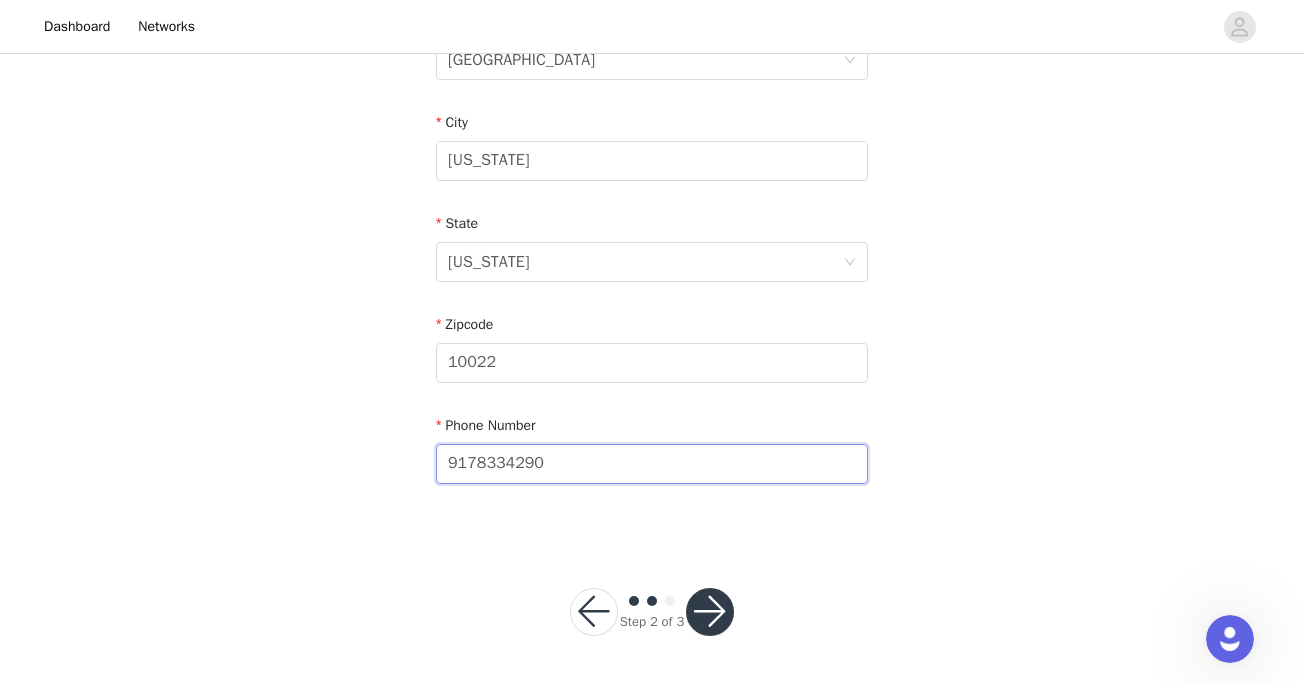 type on "9178334290" 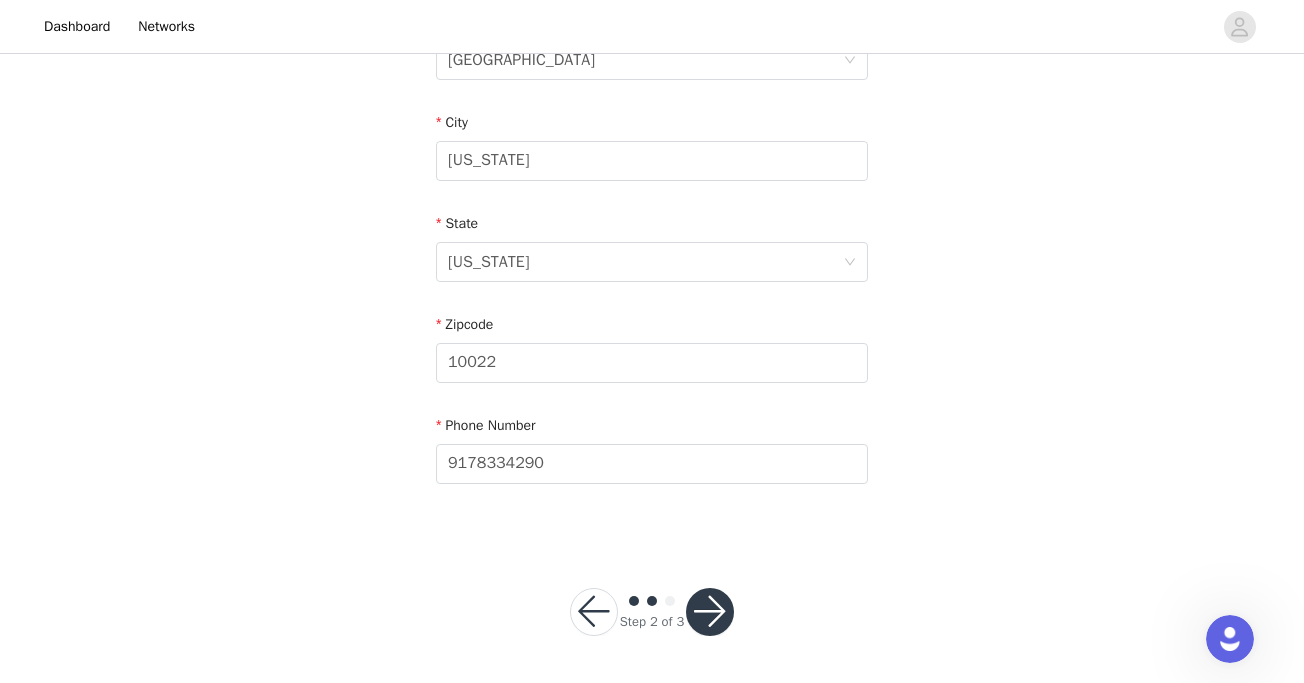 click at bounding box center [710, 612] 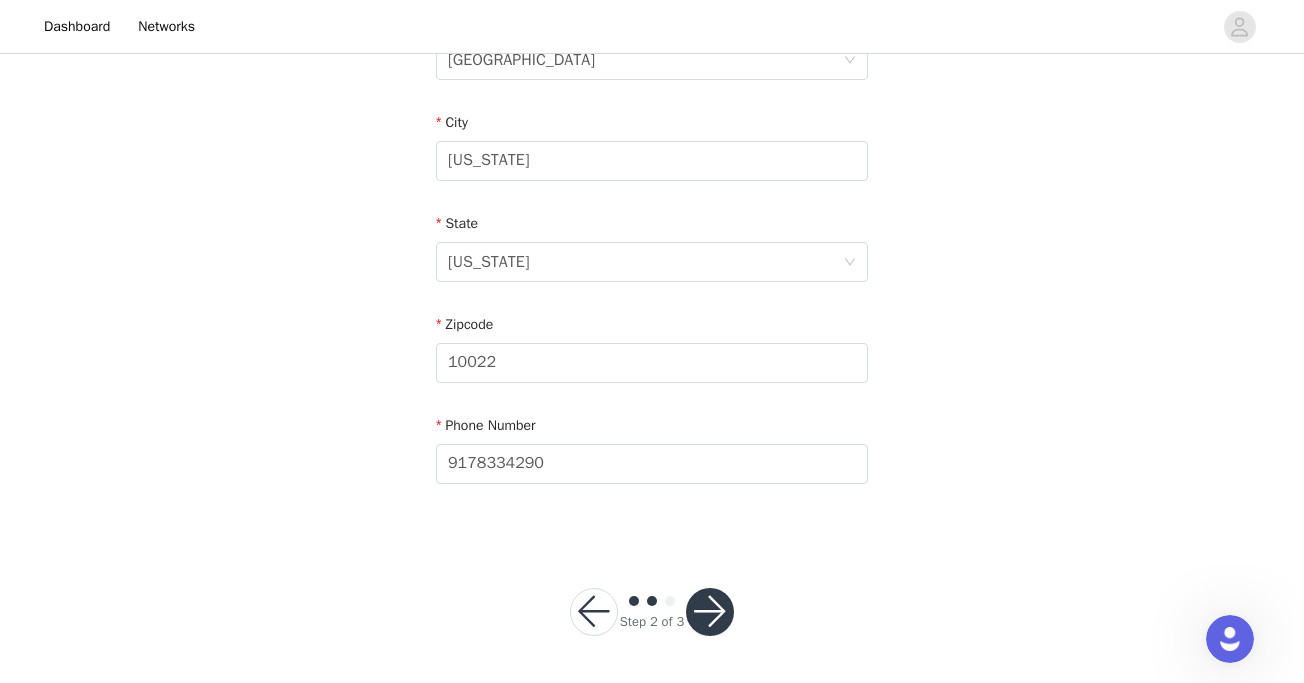 scroll, scrollTop: 0, scrollLeft: 0, axis: both 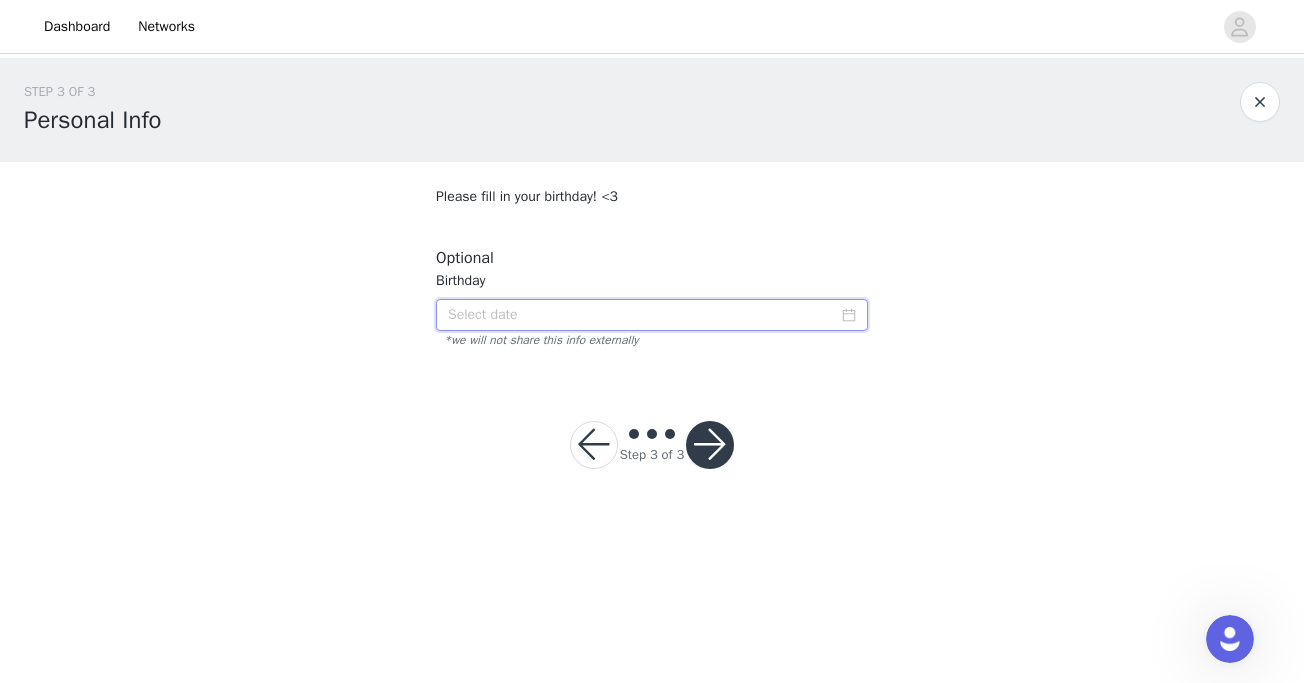 click at bounding box center (652, 315) 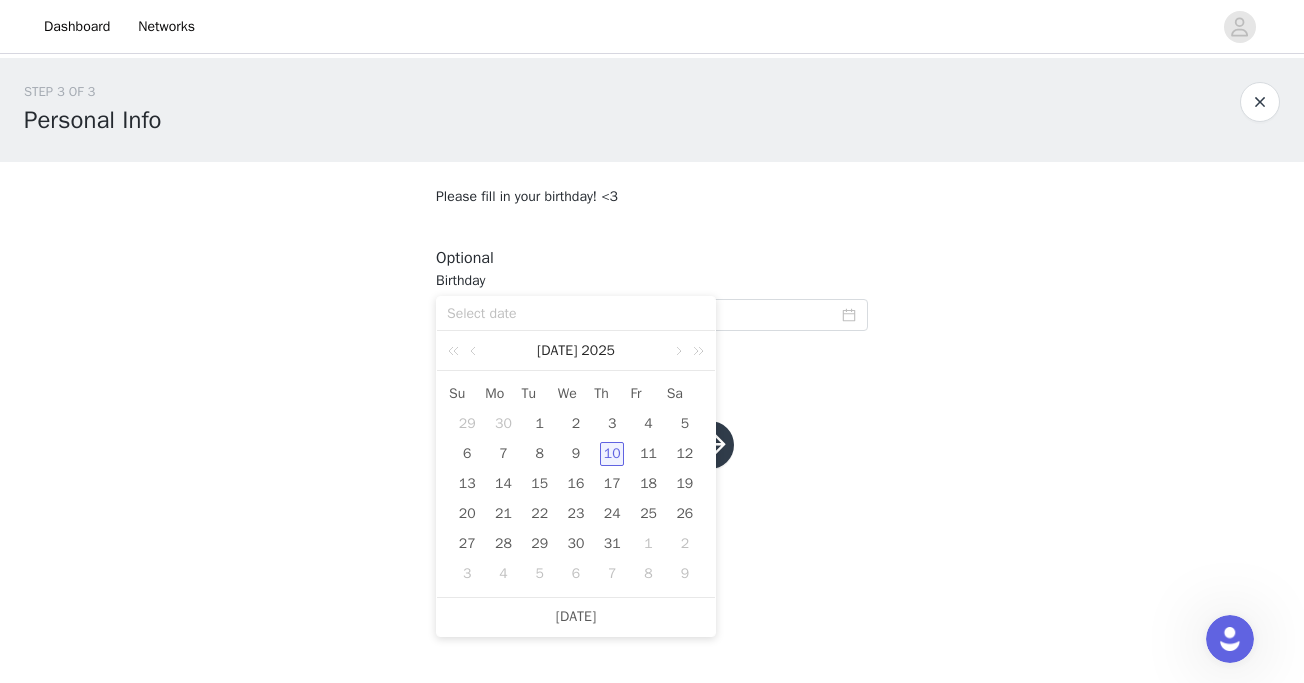 click on "STEP 3 OF 3
Personal Info
Please fill in your birthday! <3        Optional   Birthday       *we will not share this info externally" at bounding box center (652, 215) 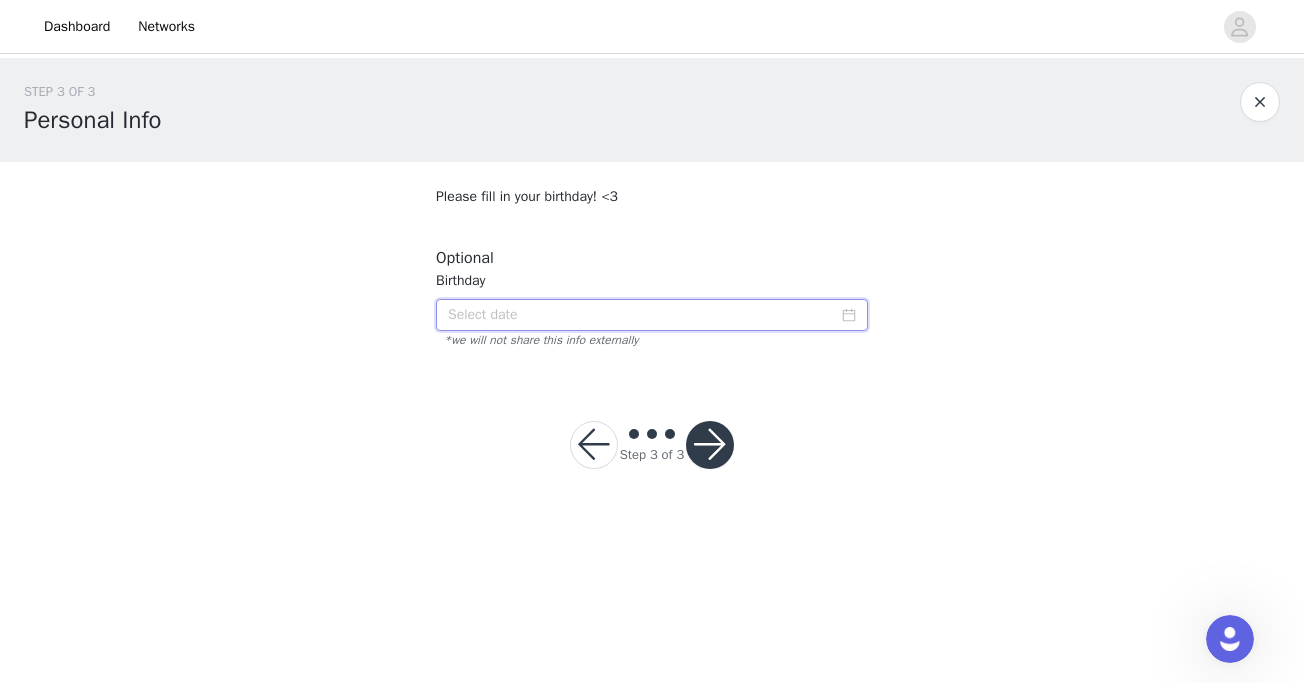 click at bounding box center [652, 315] 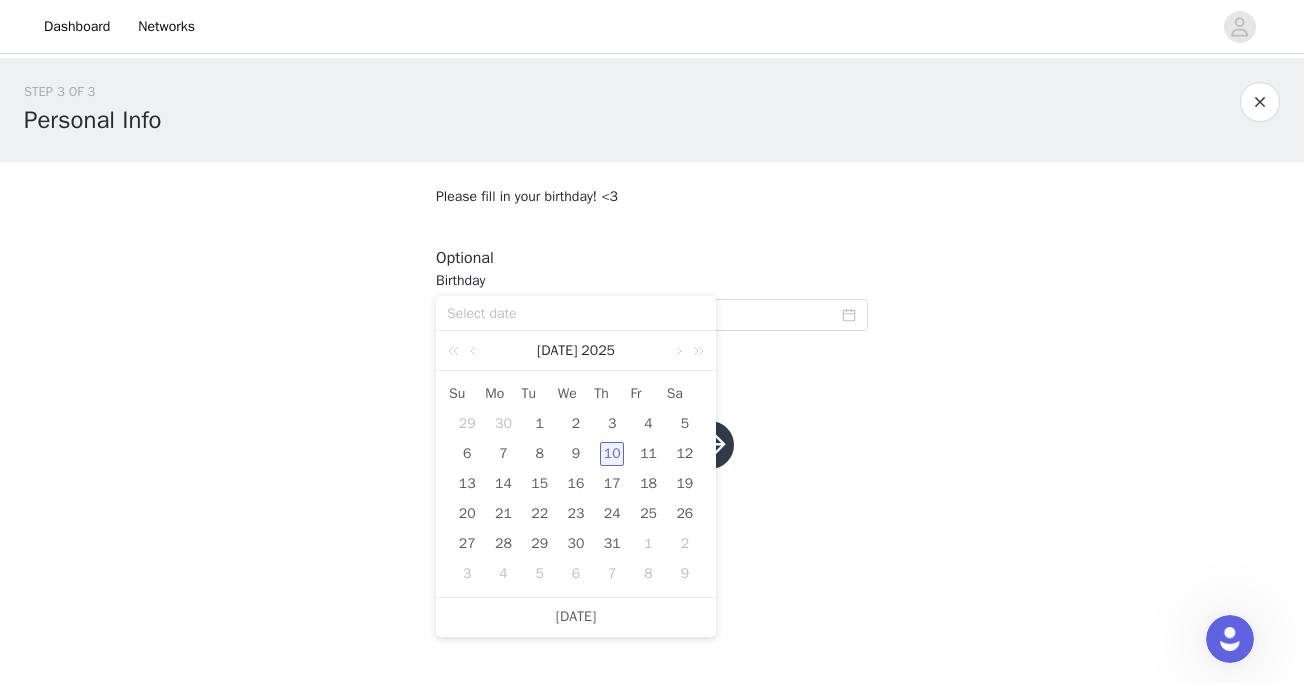 click at bounding box center [576, 314] 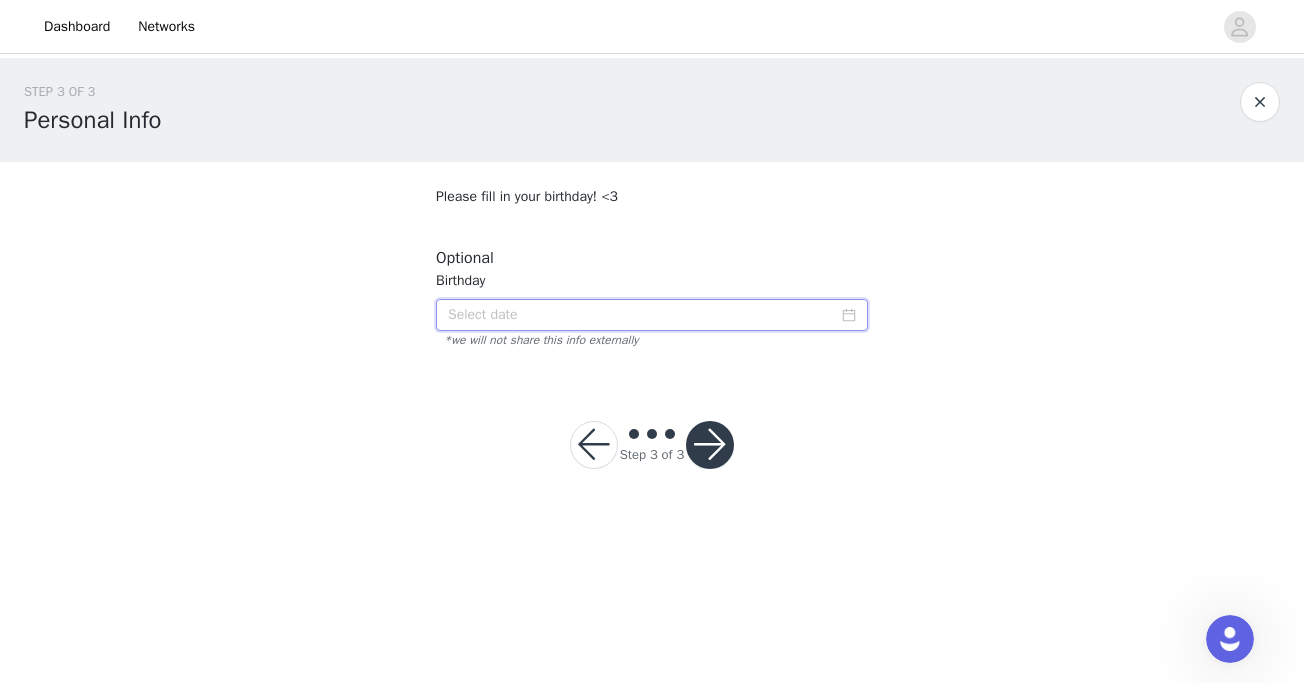 click at bounding box center [652, 315] 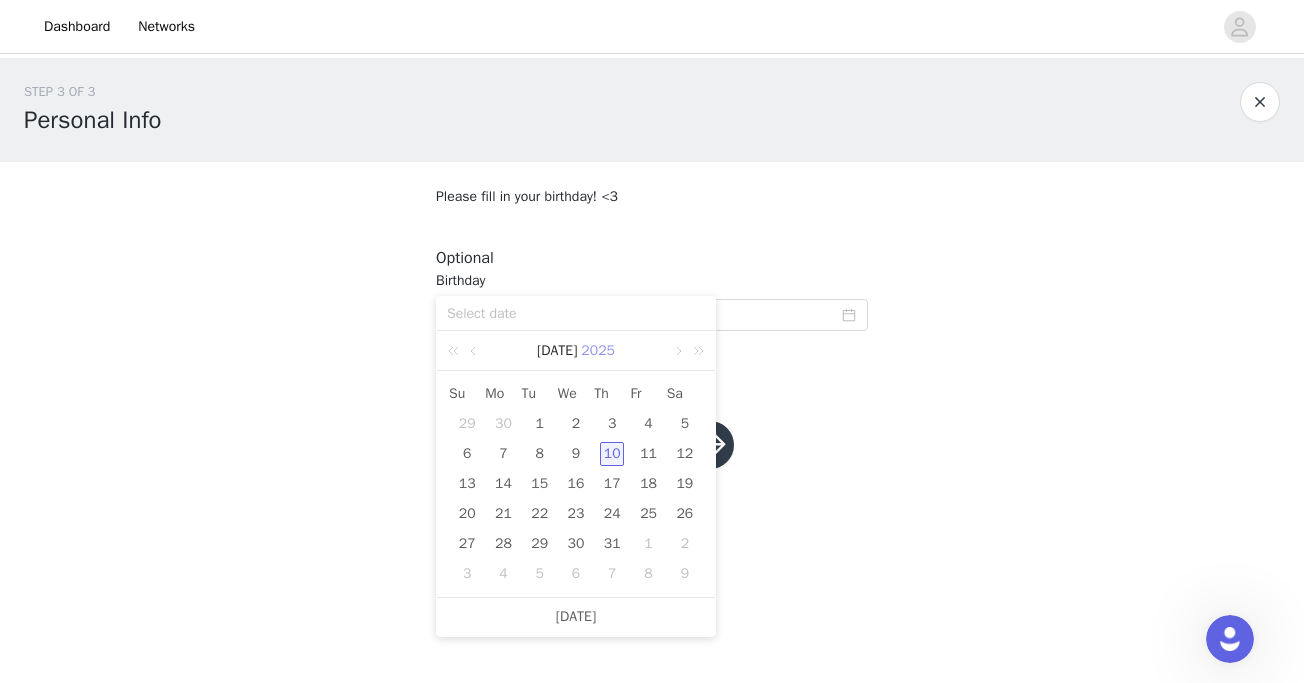 click on "2025" at bounding box center [598, 351] 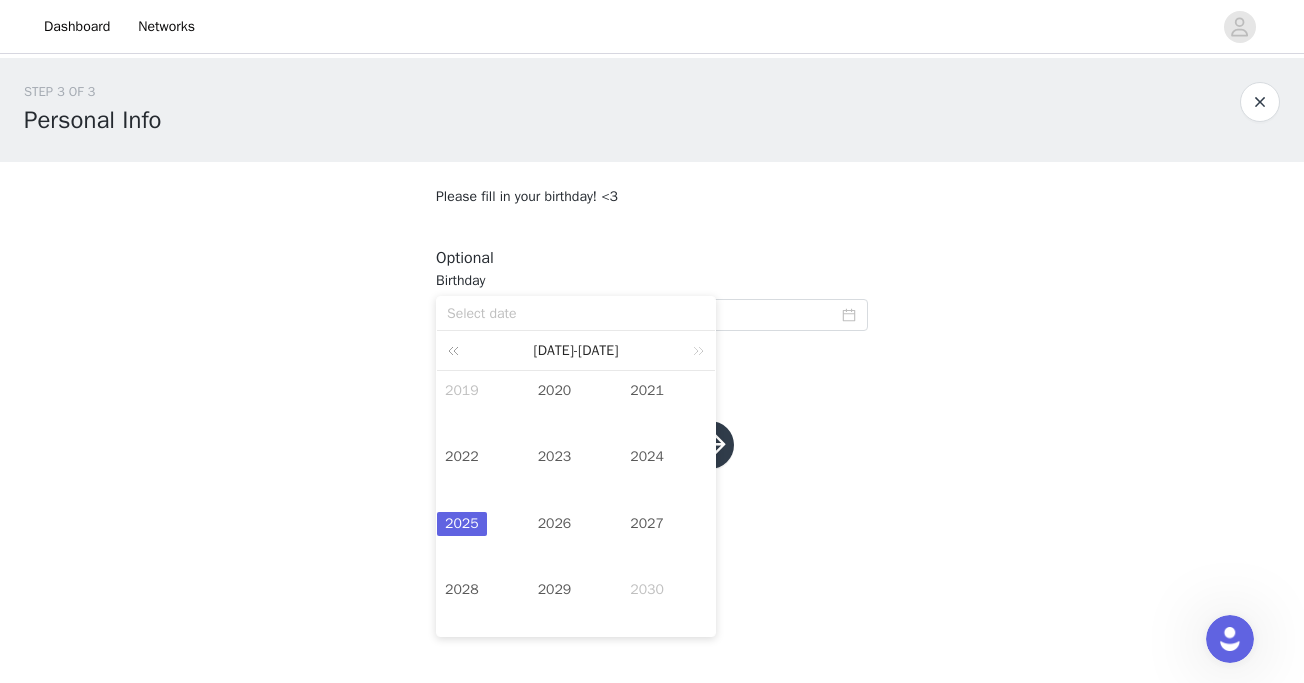 click at bounding box center (457, 350) 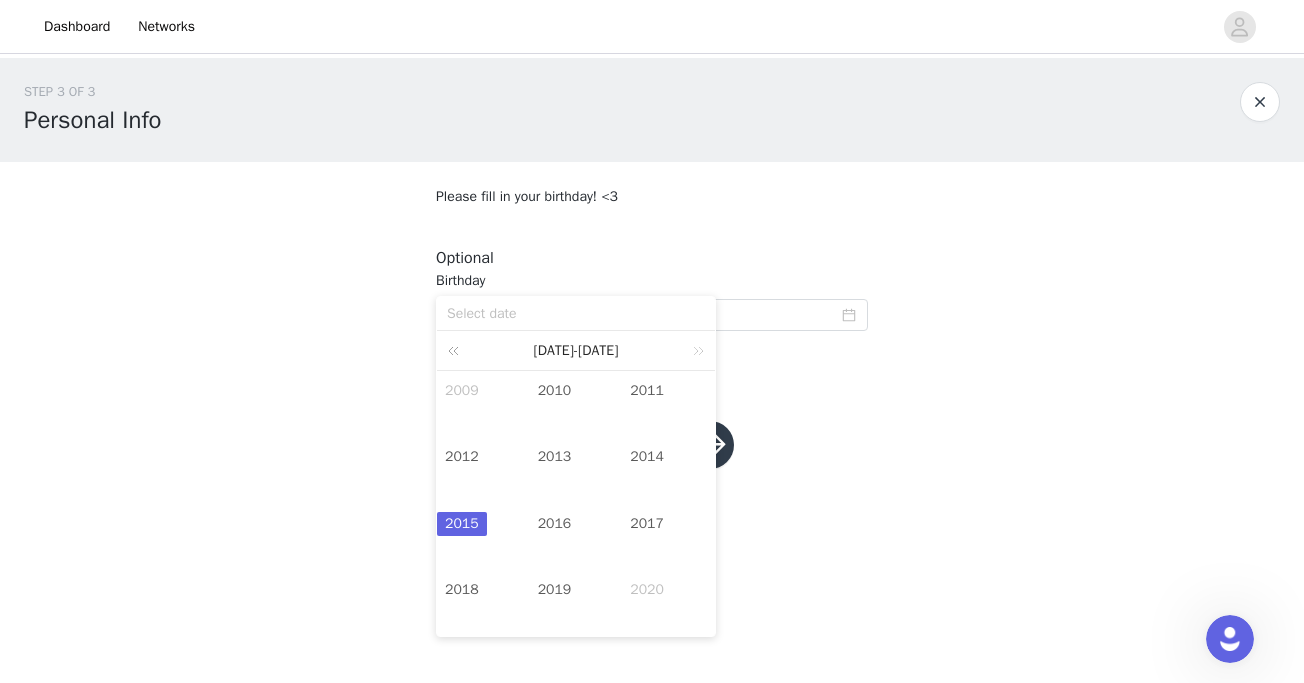 click at bounding box center [457, 350] 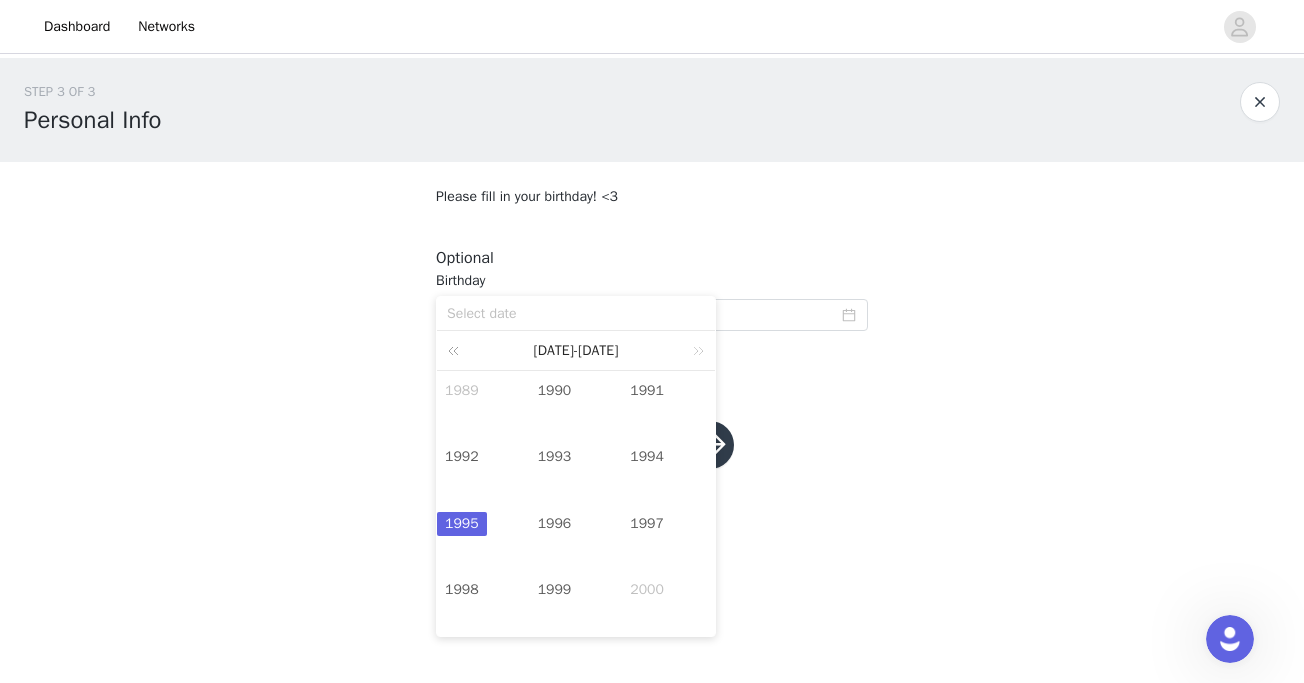 click at bounding box center [457, 350] 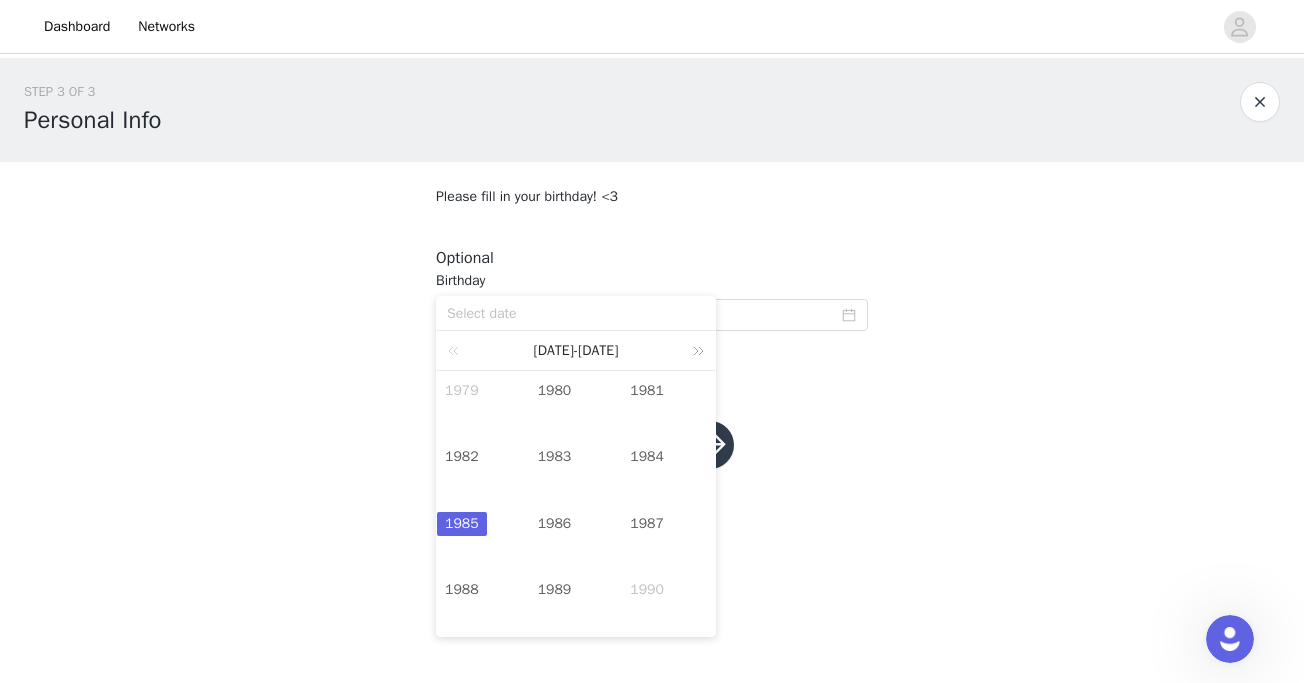 click at bounding box center [695, 350] 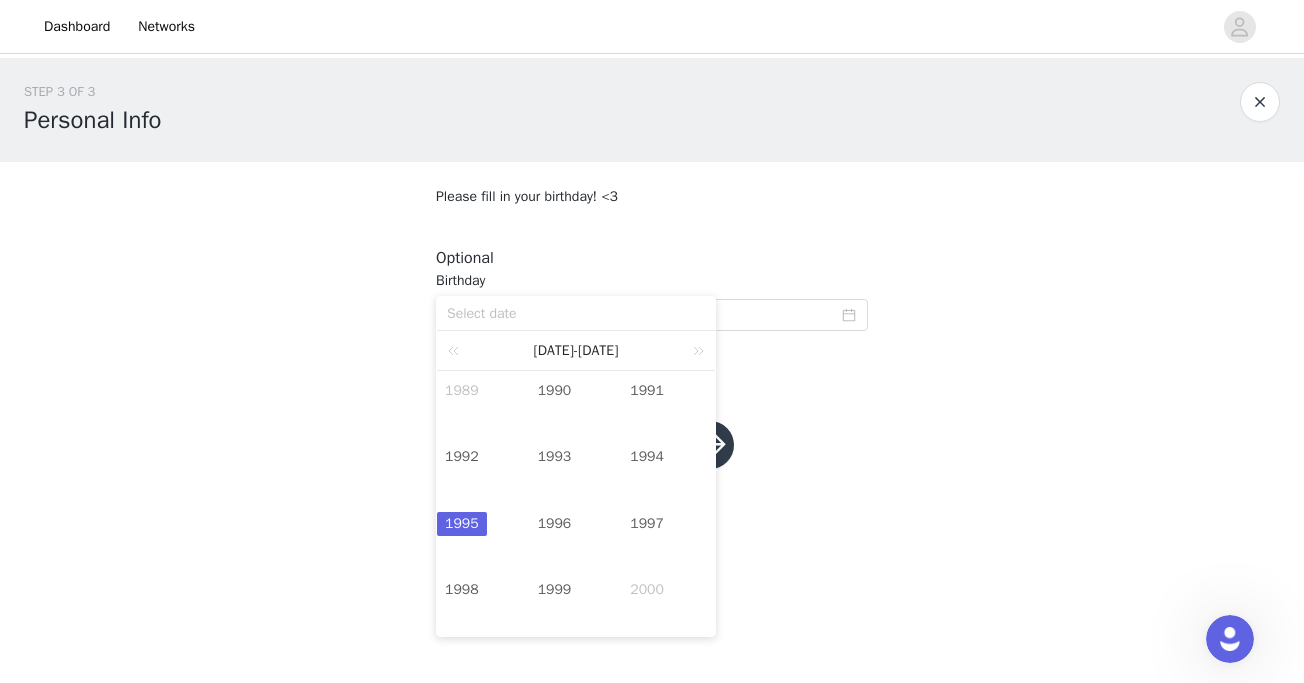 click on "1995" at bounding box center (462, 524) 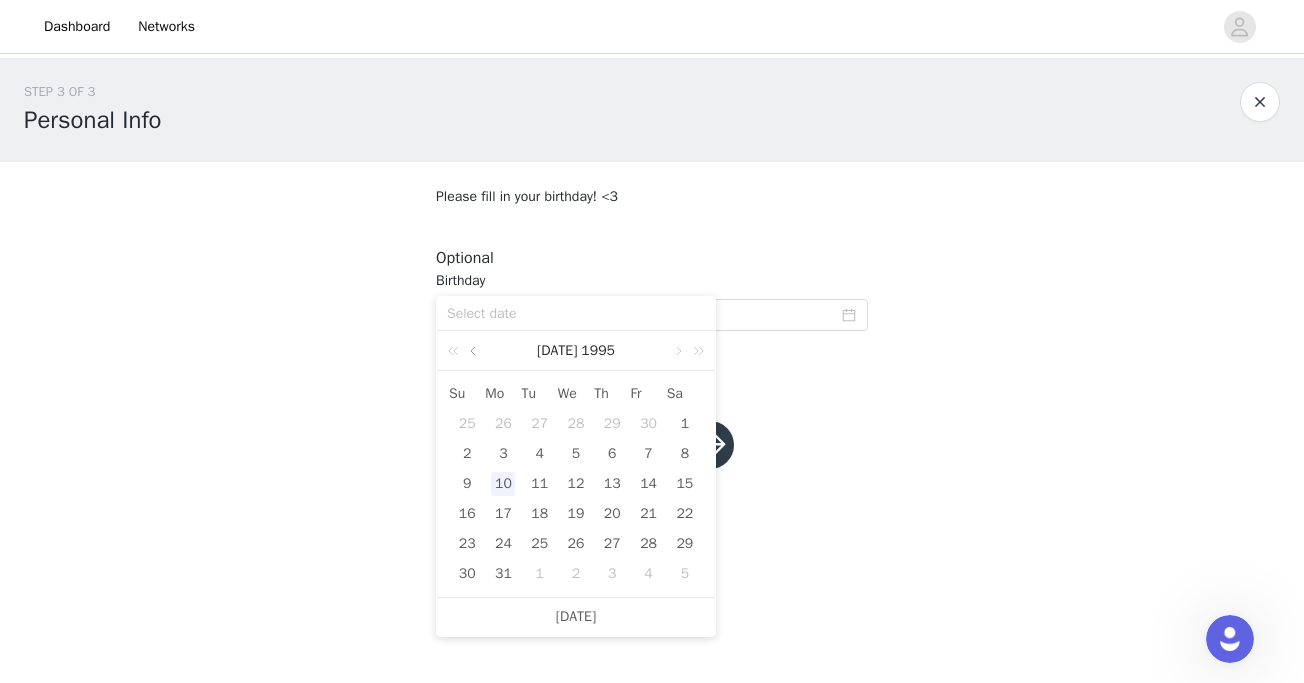 click at bounding box center [475, 351] 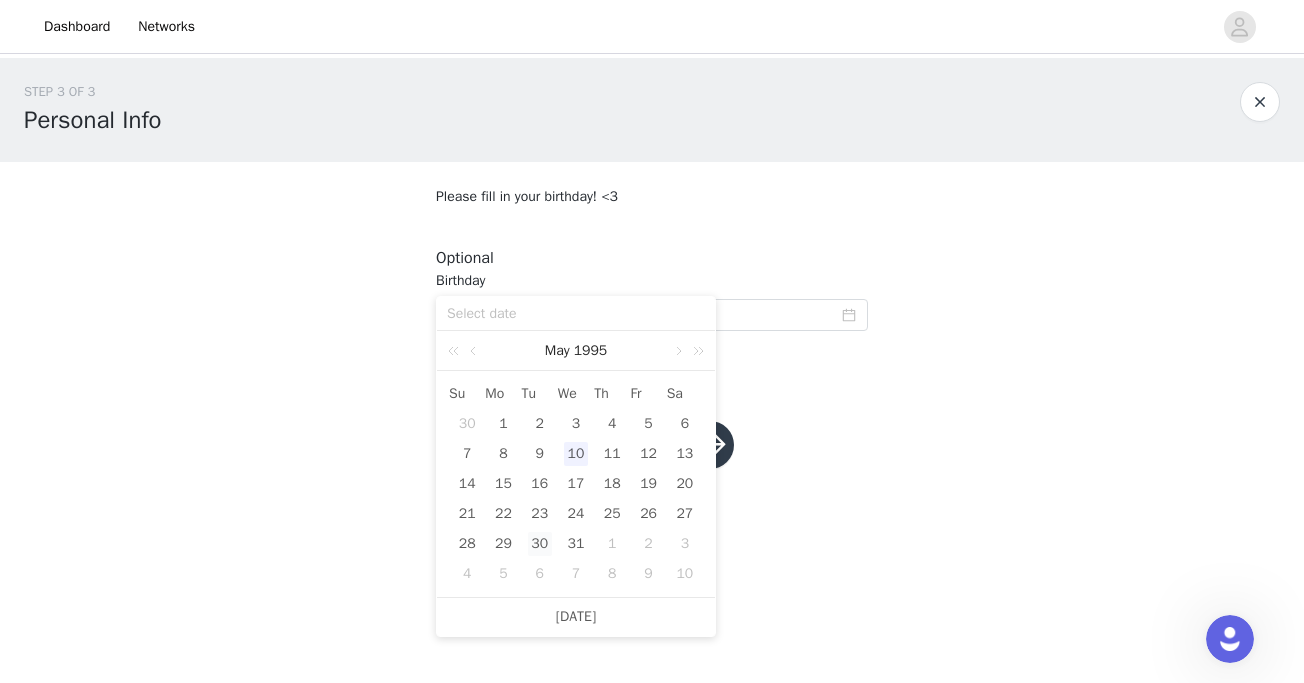 click on "30" at bounding box center (540, 544) 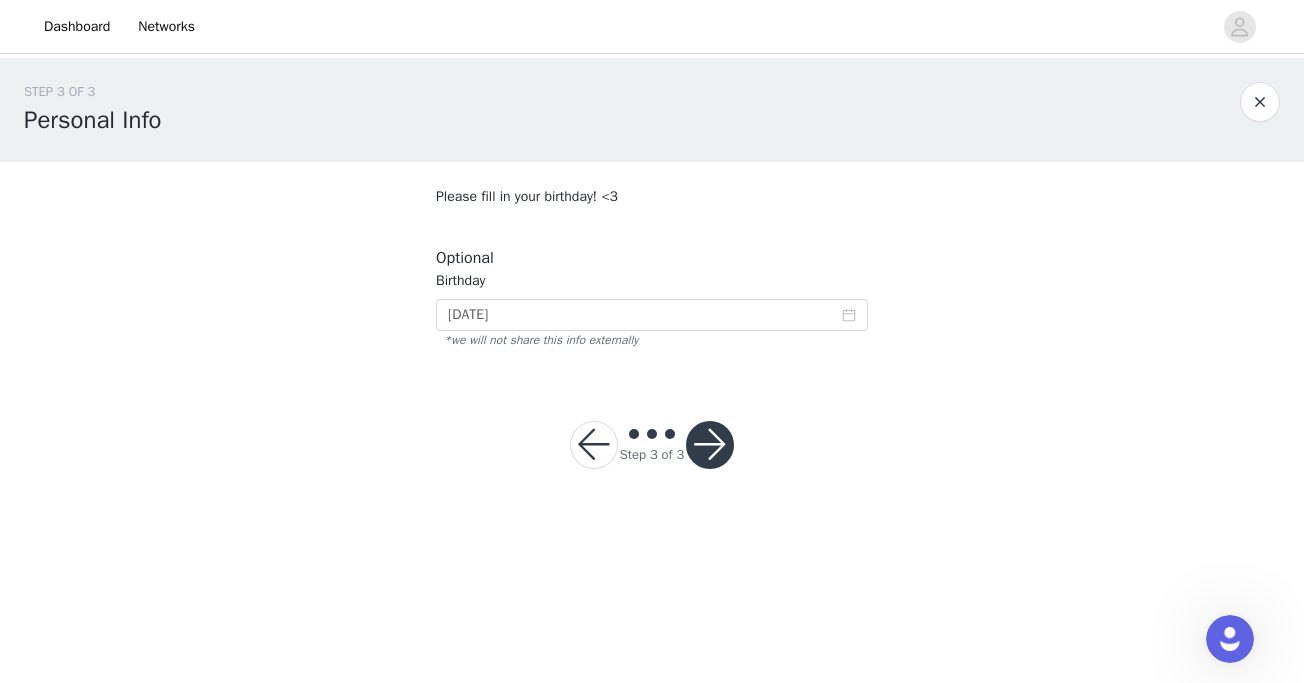 click at bounding box center [710, 445] 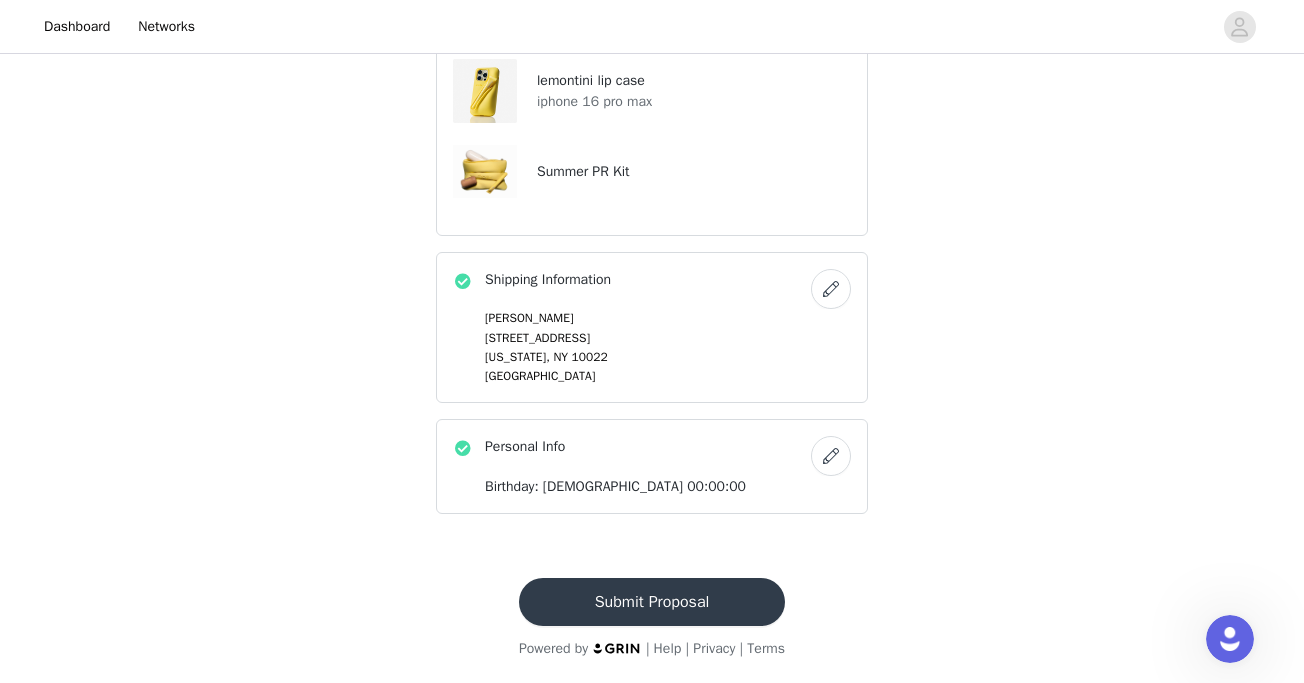 click on "Submit Proposal" at bounding box center (652, 602) 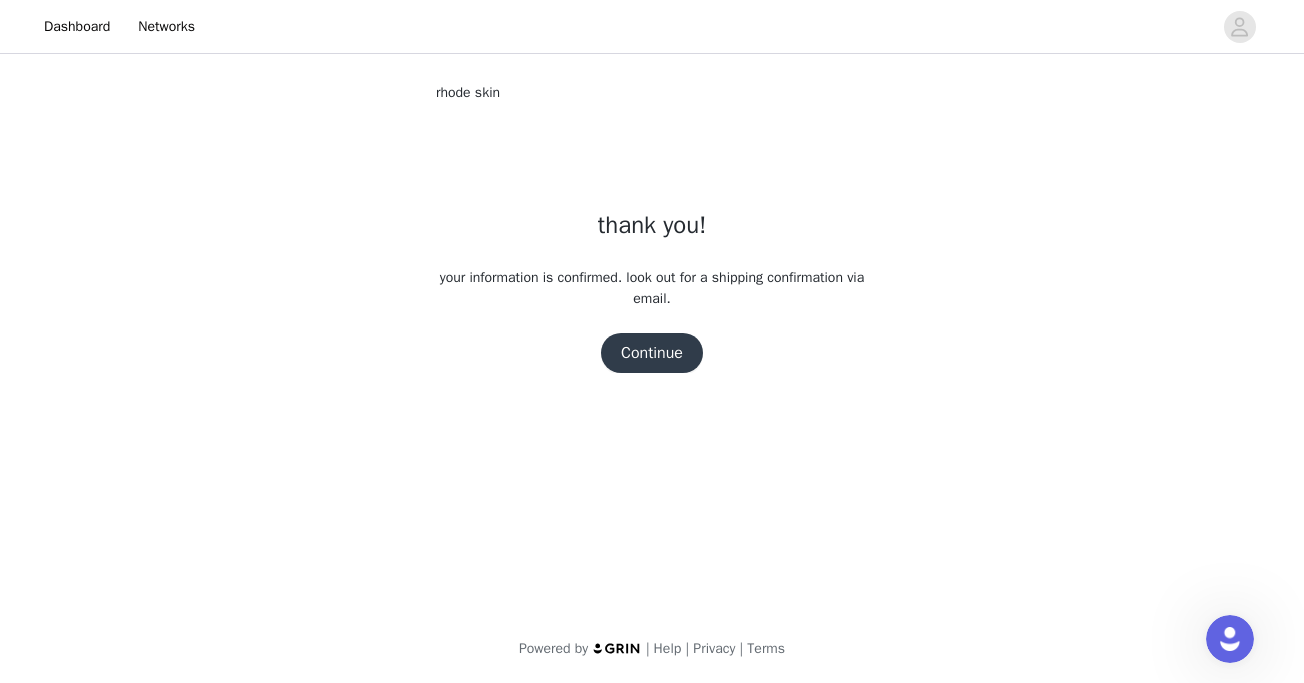 scroll, scrollTop: 0, scrollLeft: 0, axis: both 